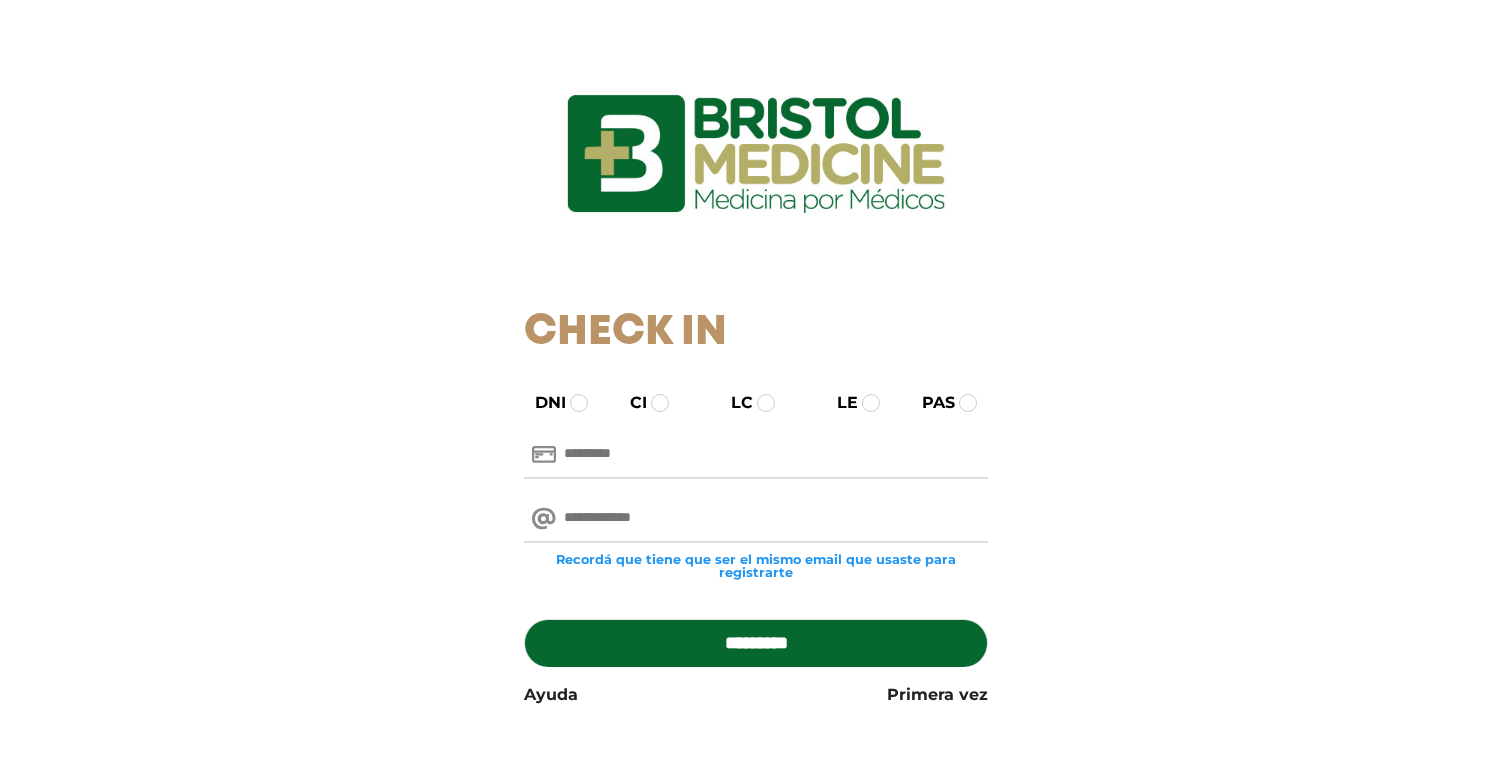 scroll, scrollTop: 0, scrollLeft: 0, axis: both 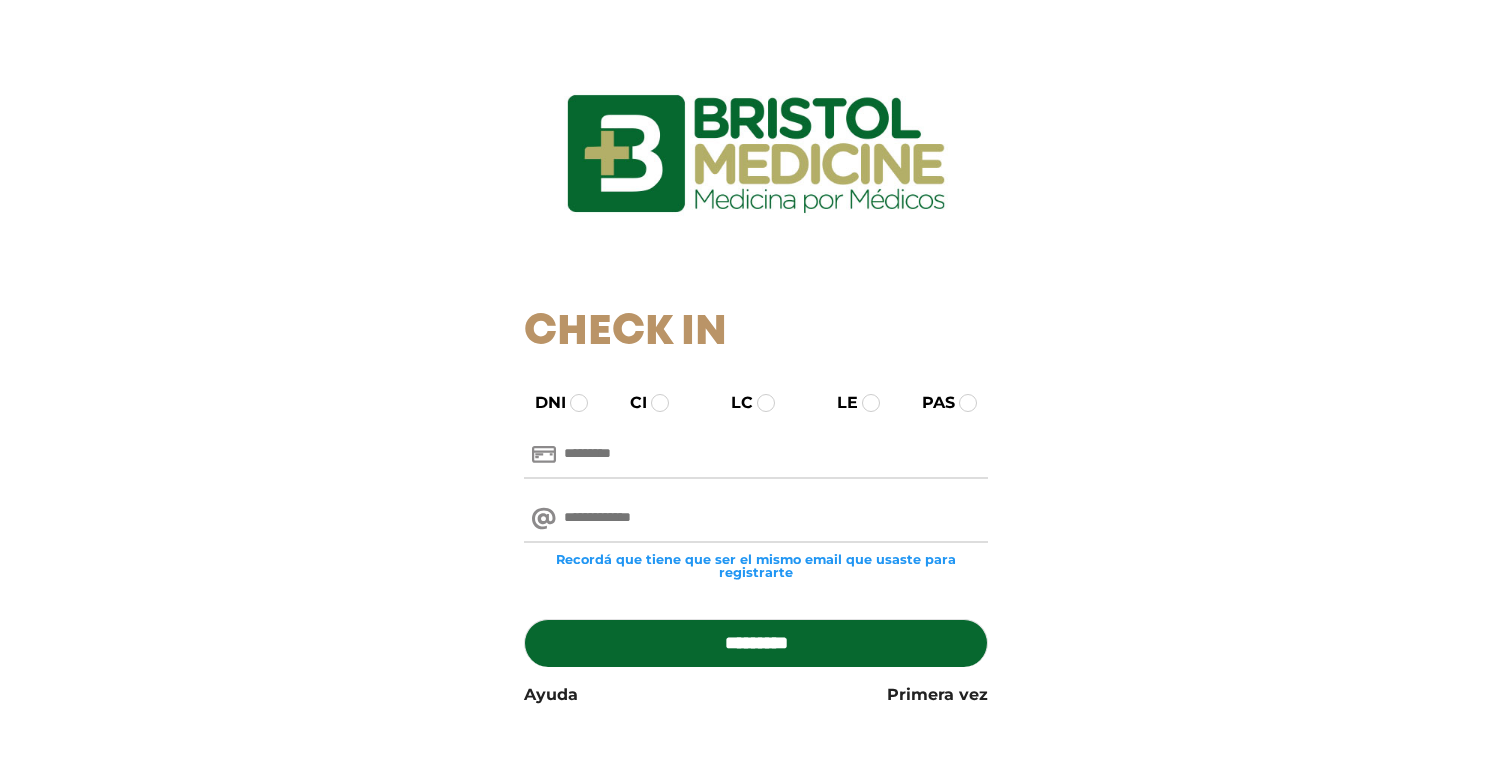 click at bounding box center [756, 455] 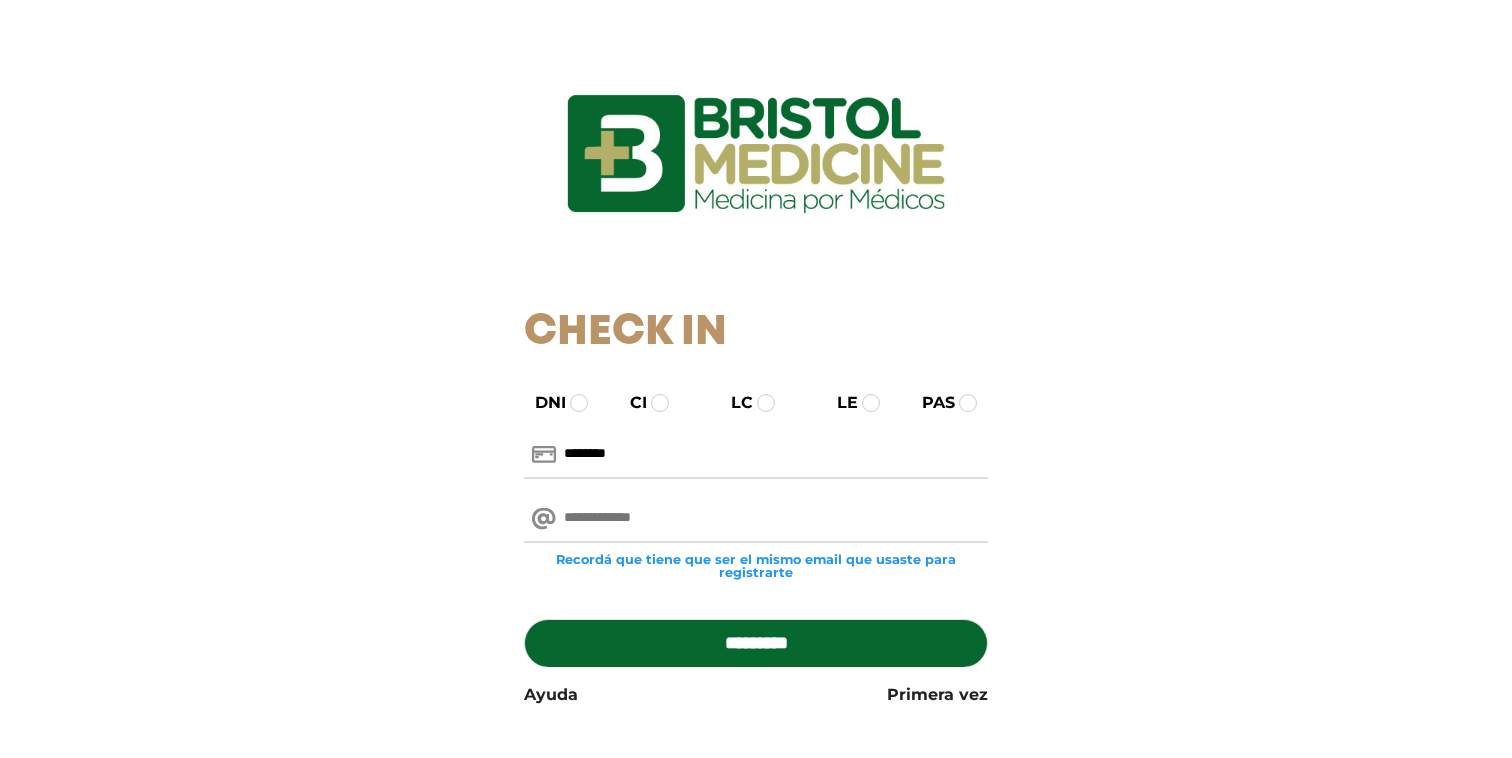 type on "********" 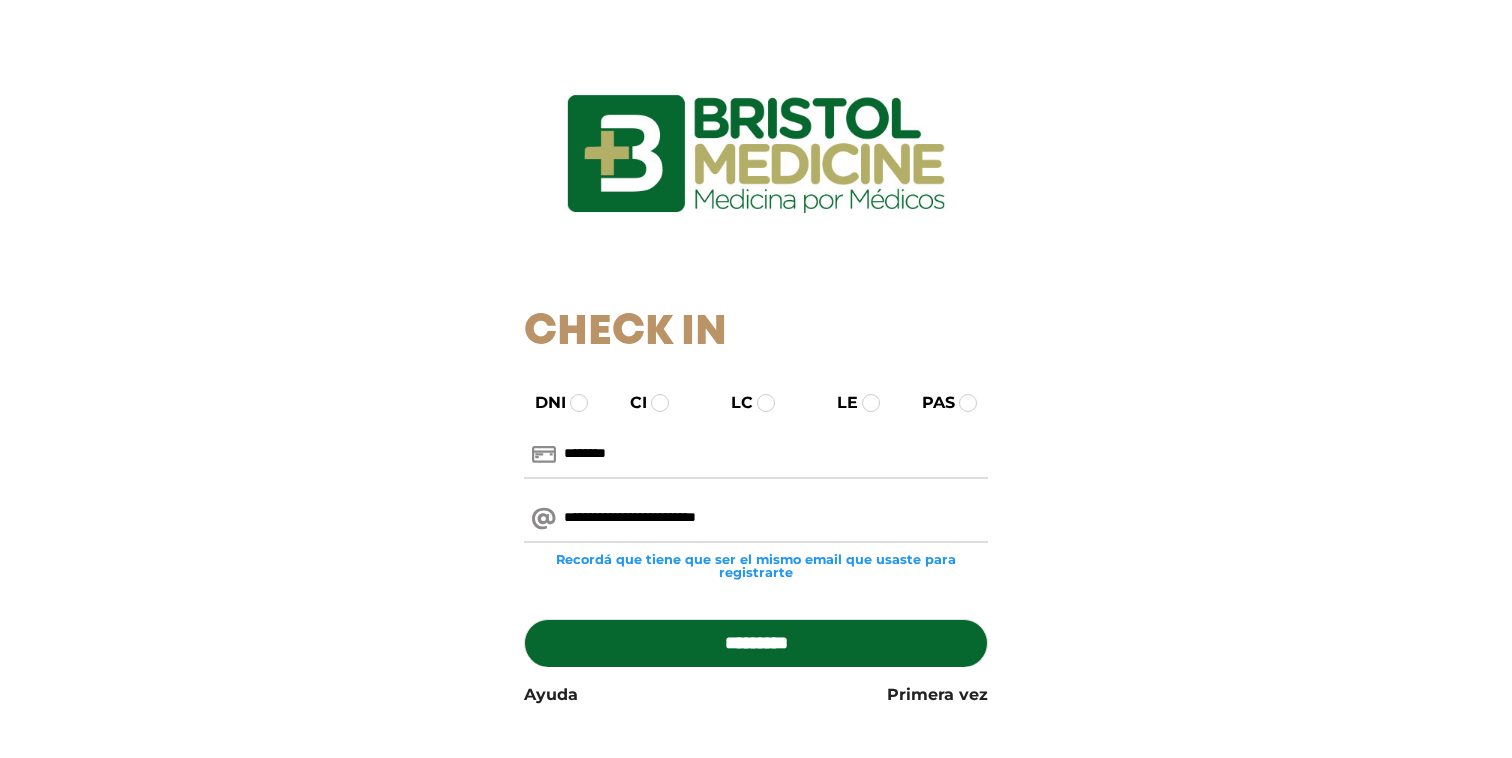 type on "**********" 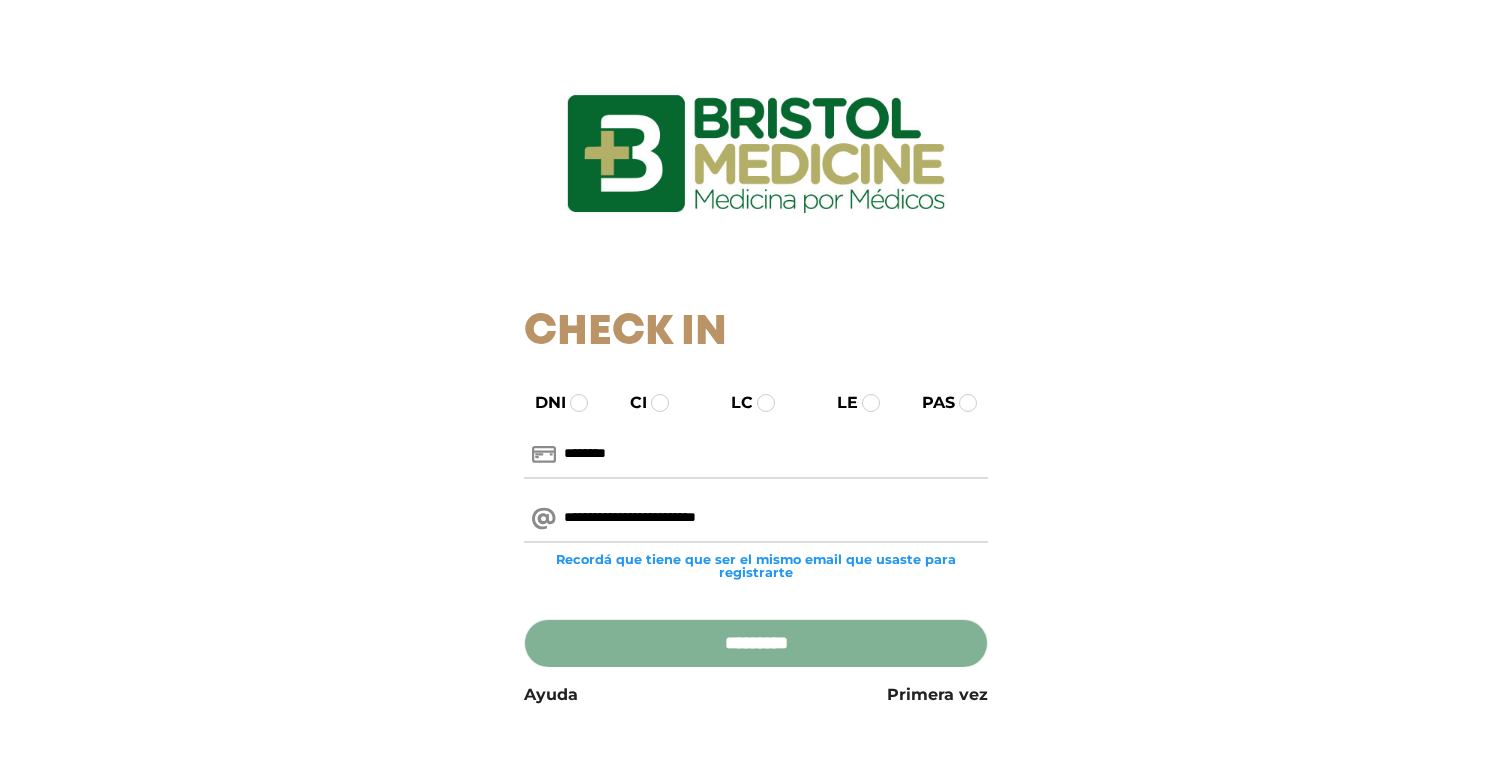 click on "*********" at bounding box center [756, 643] 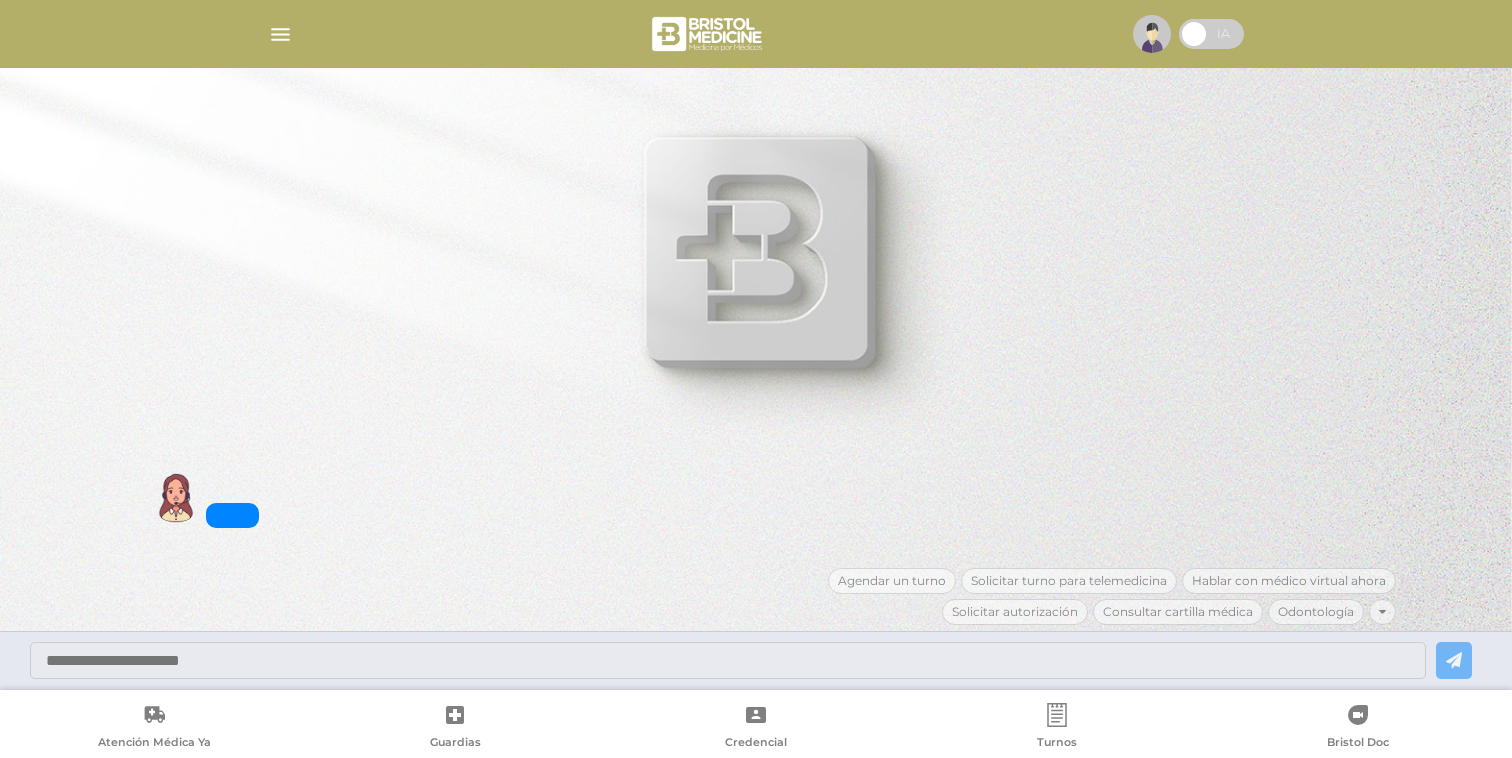 scroll, scrollTop: 0, scrollLeft: 0, axis: both 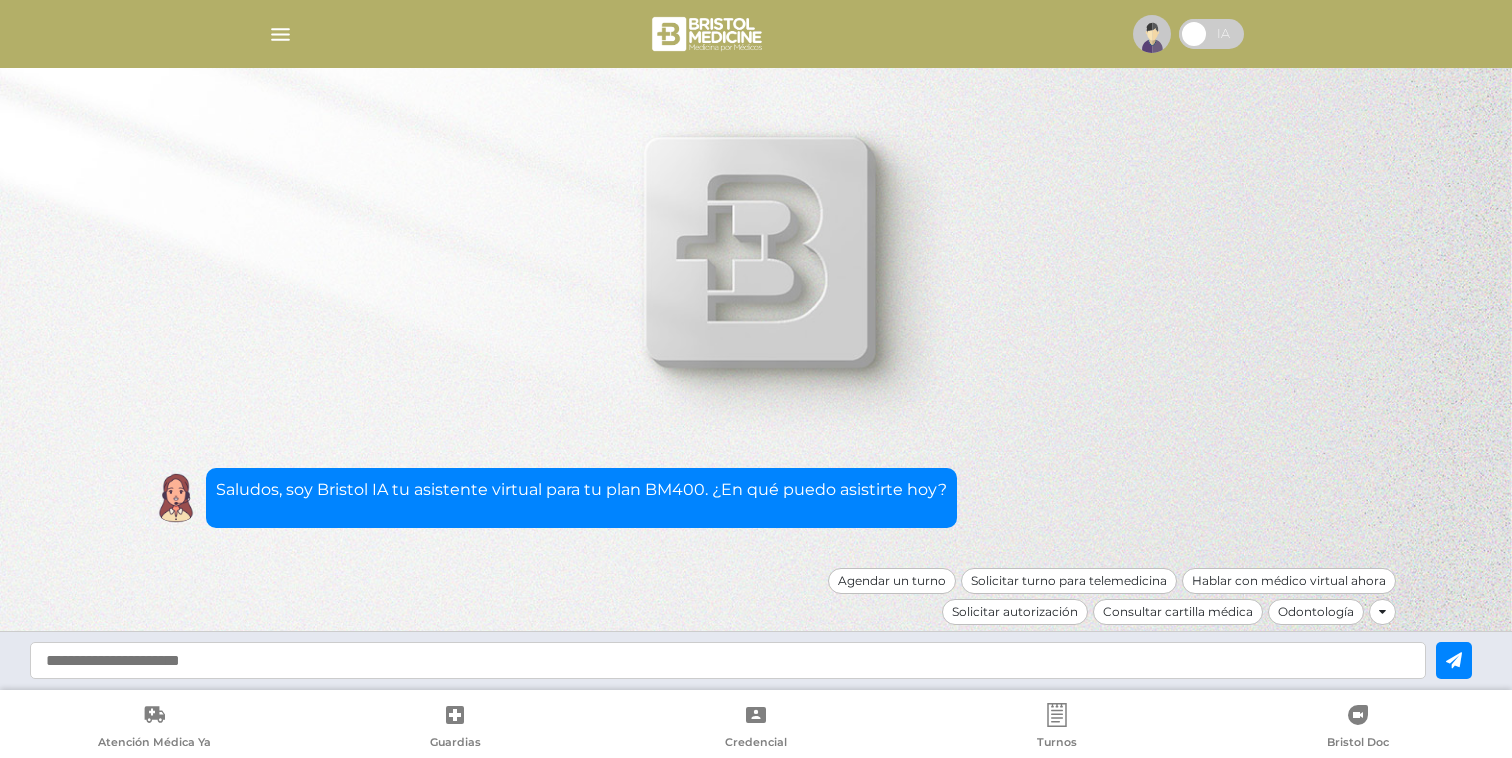 click at bounding box center (708, 34) 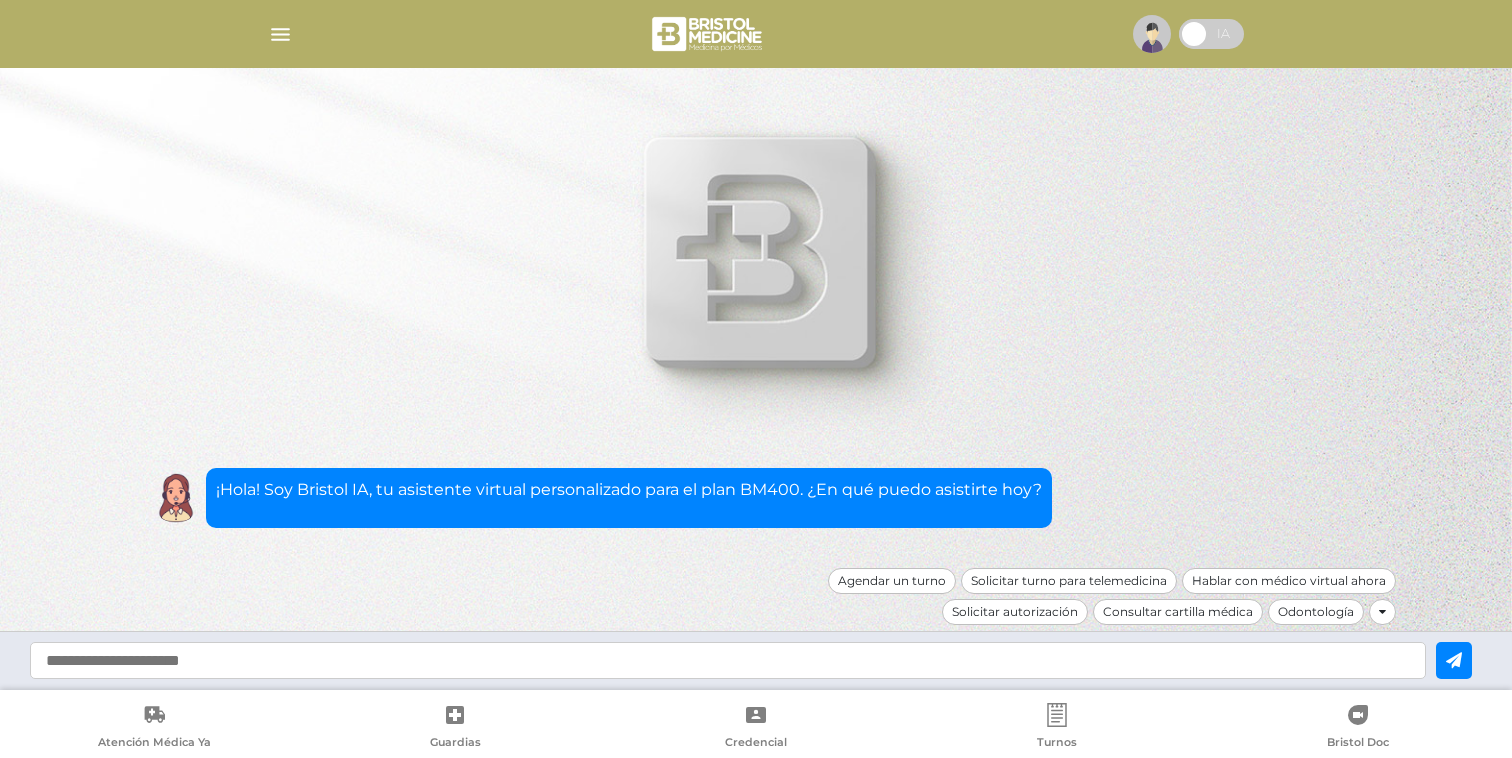 scroll, scrollTop: 0, scrollLeft: 0, axis: both 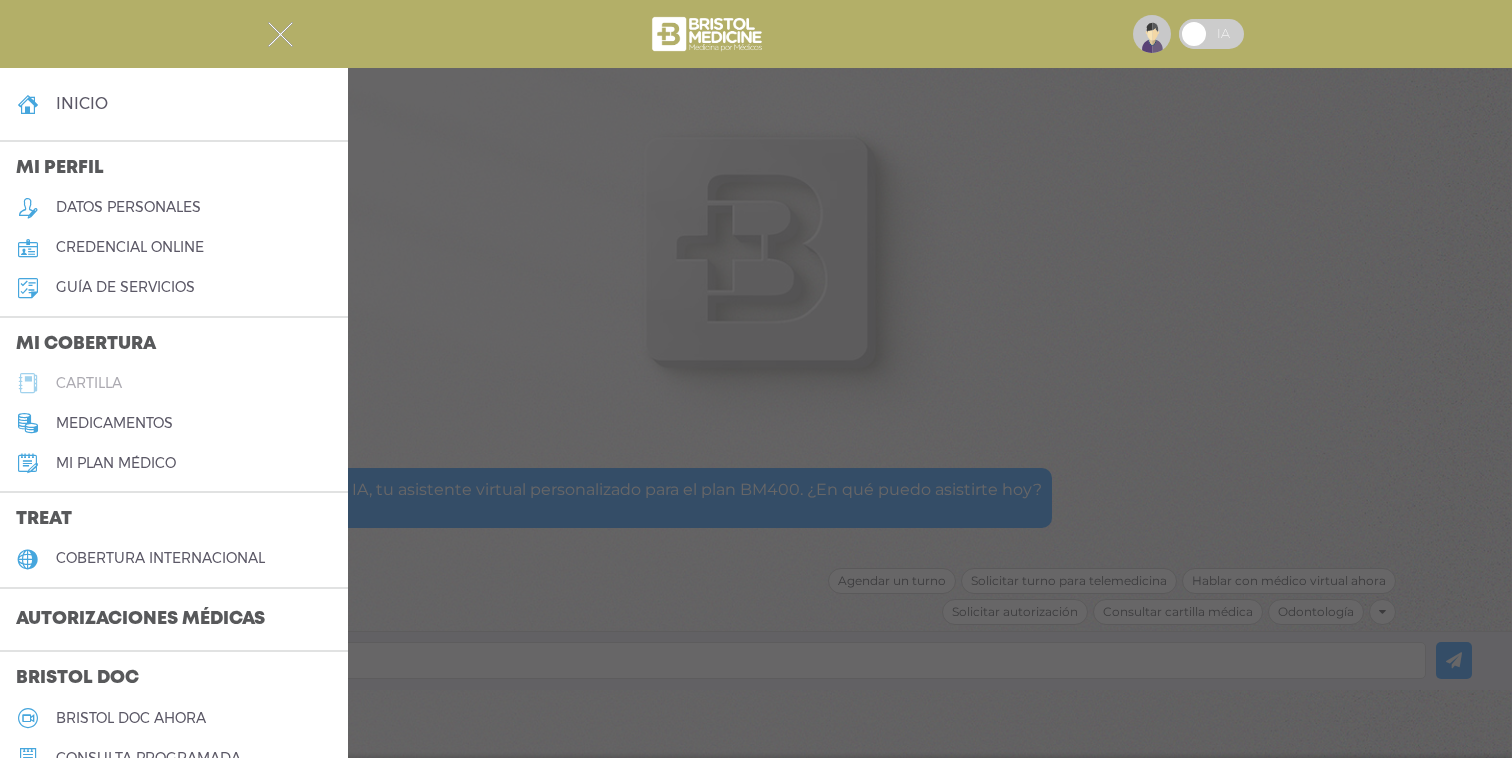 click on "cartilla" at bounding box center (89, 383) 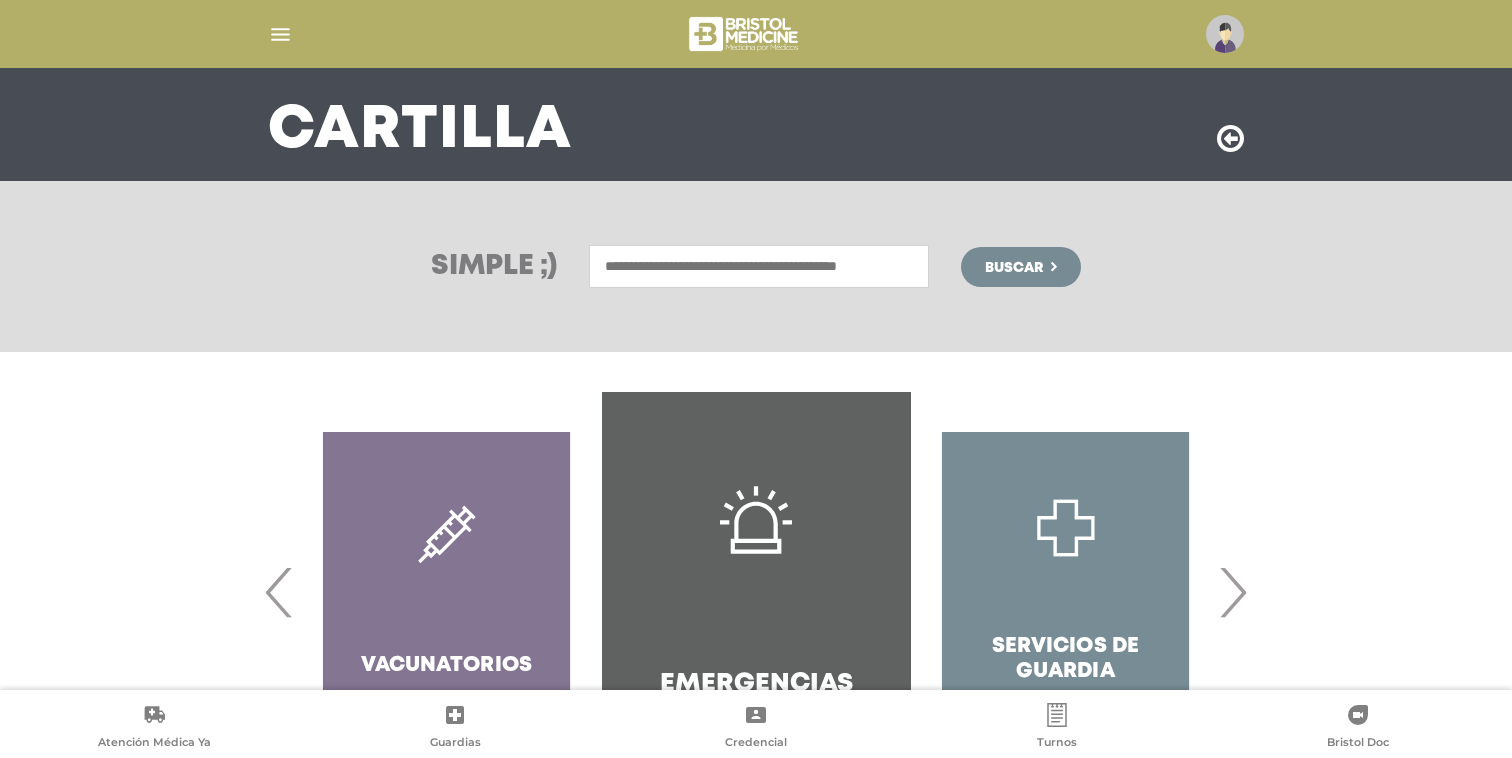 scroll, scrollTop: 269, scrollLeft: 0, axis: vertical 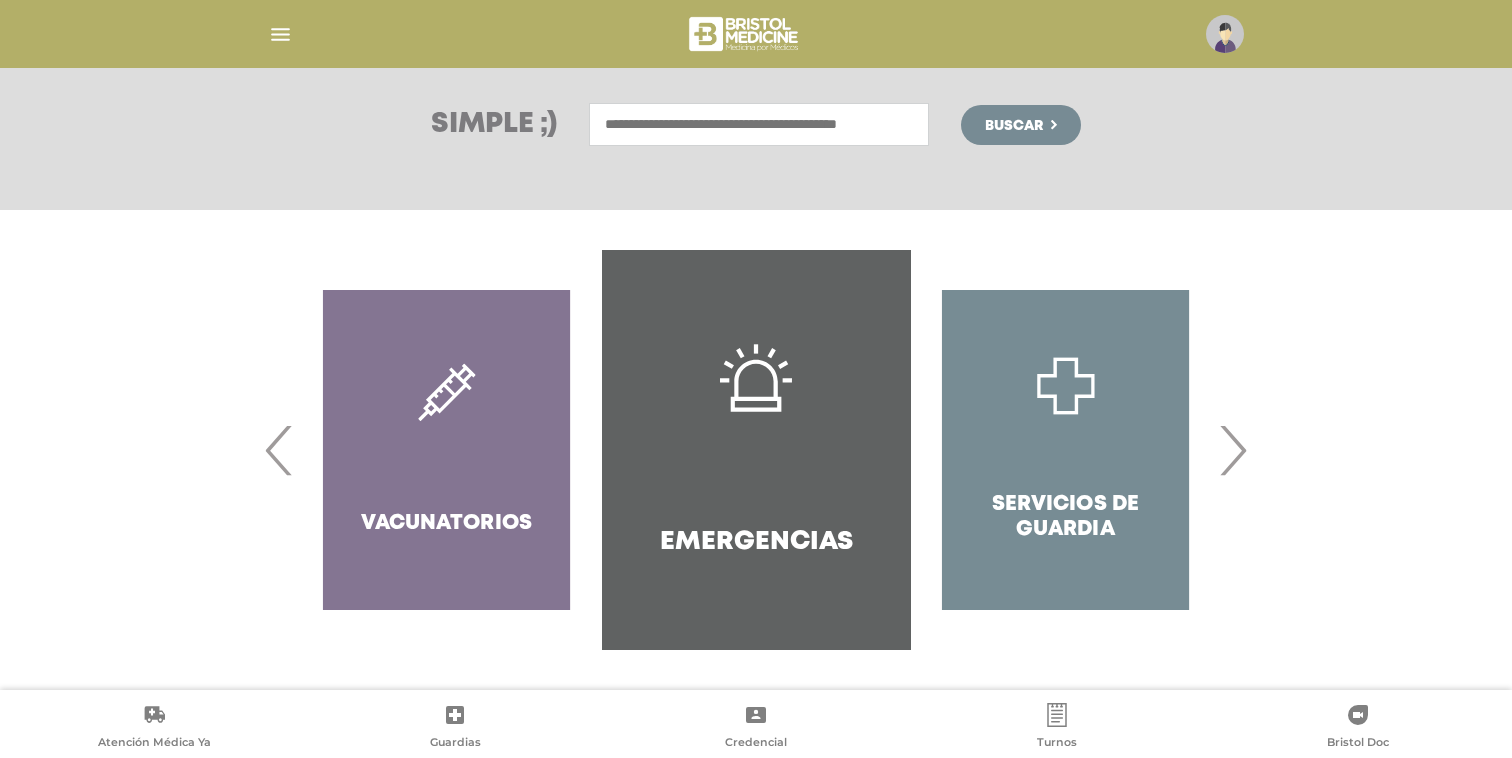 click on "Servicios de Guardia" at bounding box center (1065, 450) 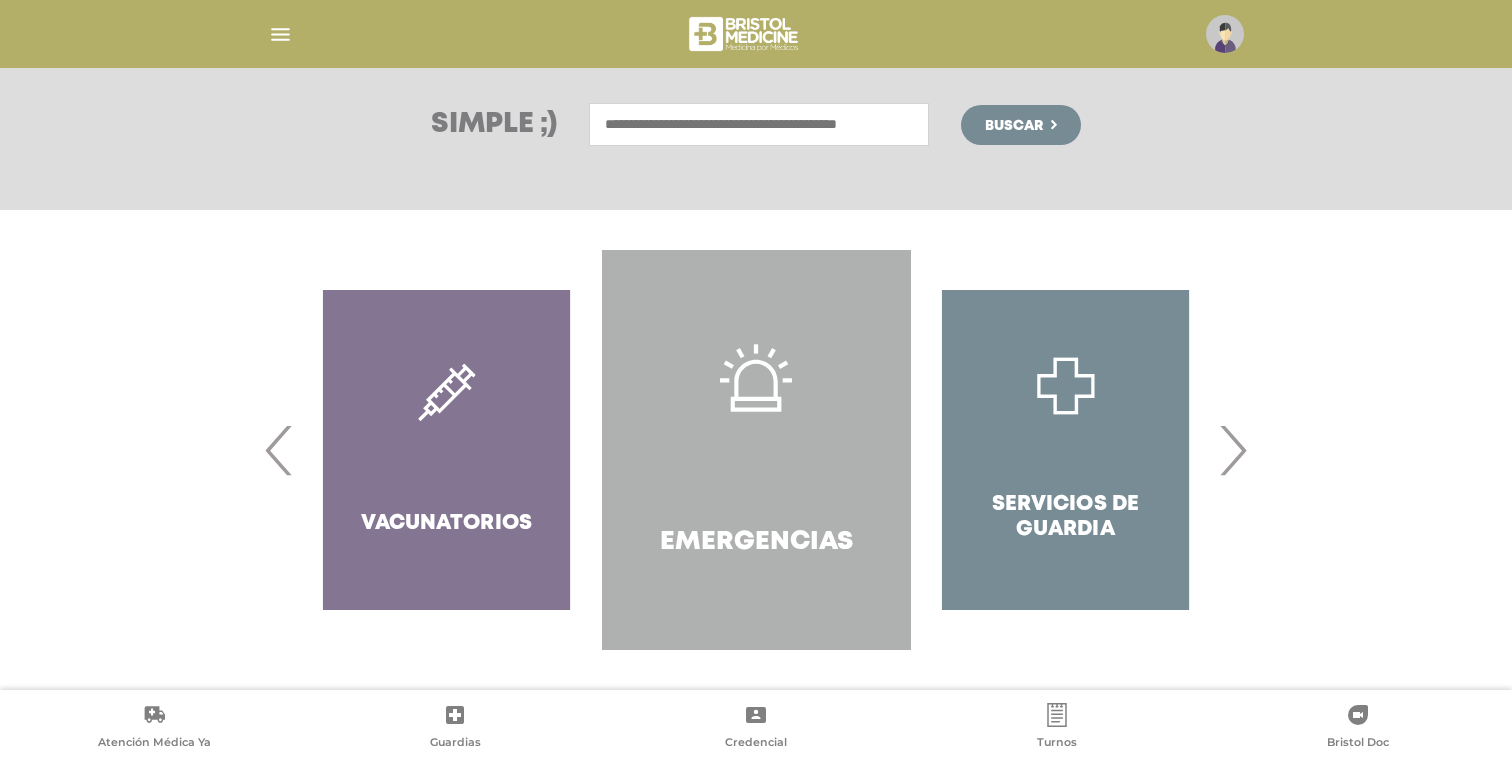 click on "Emergencias" at bounding box center [756, 450] 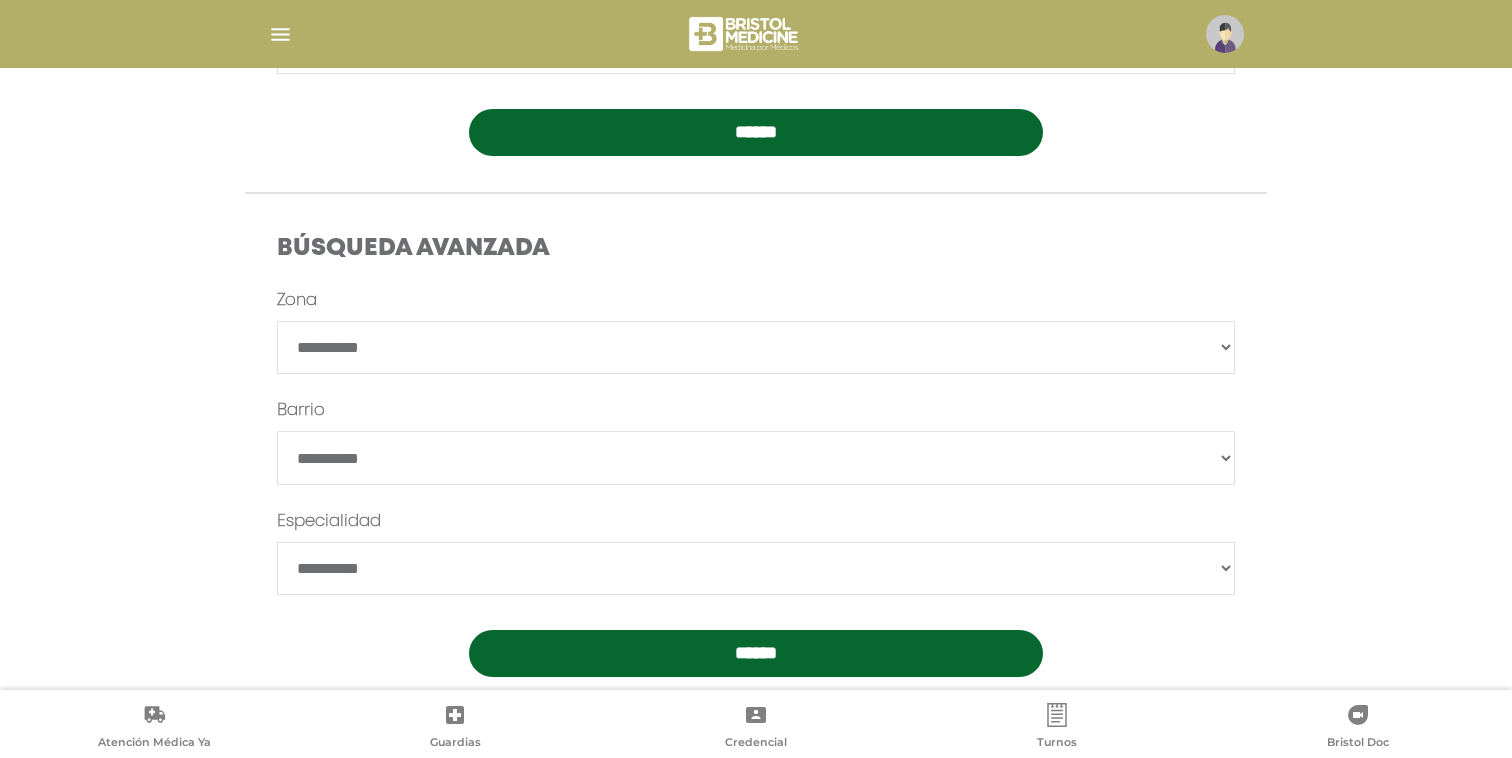 scroll, scrollTop: 473, scrollLeft: 0, axis: vertical 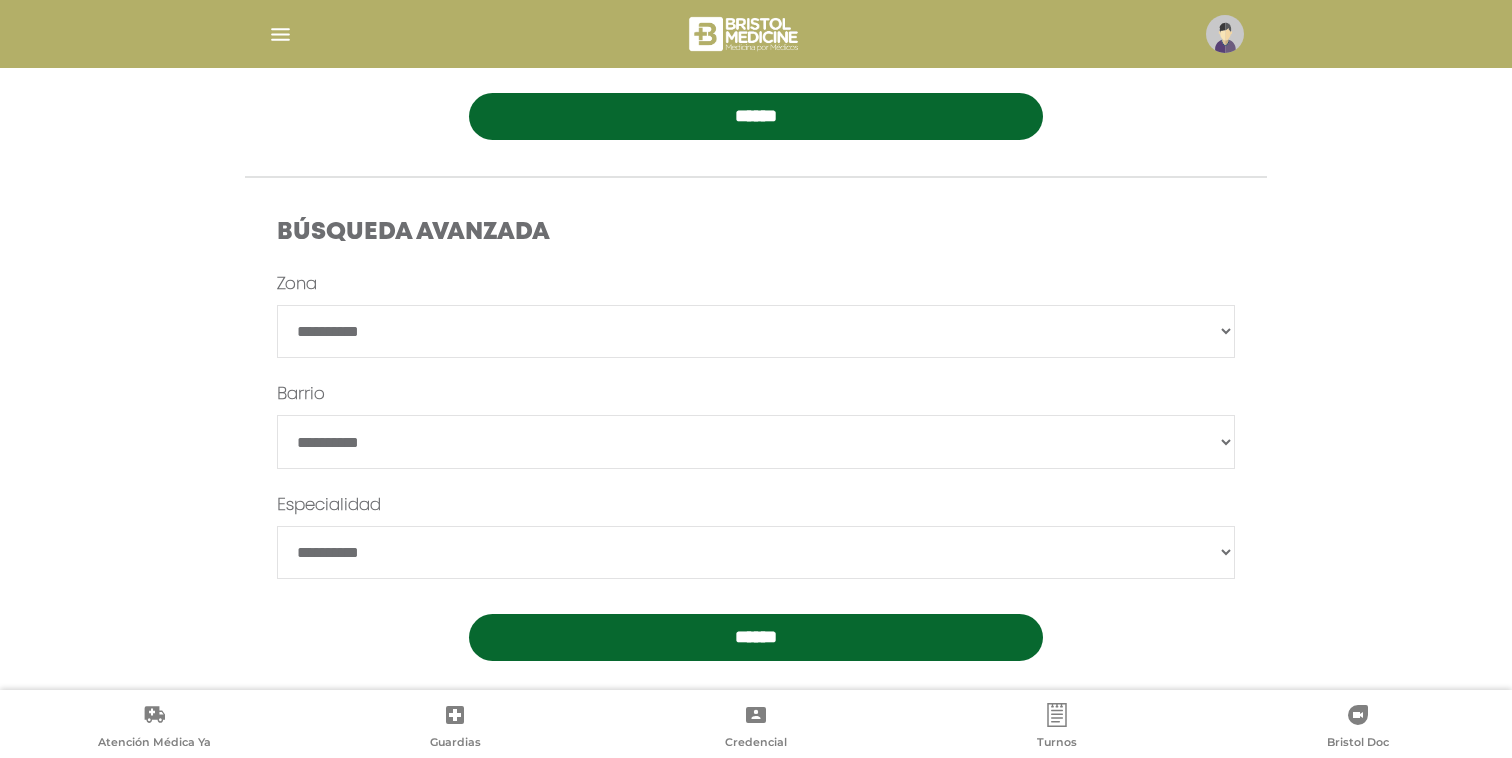 click on "**********" at bounding box center [756, 332] 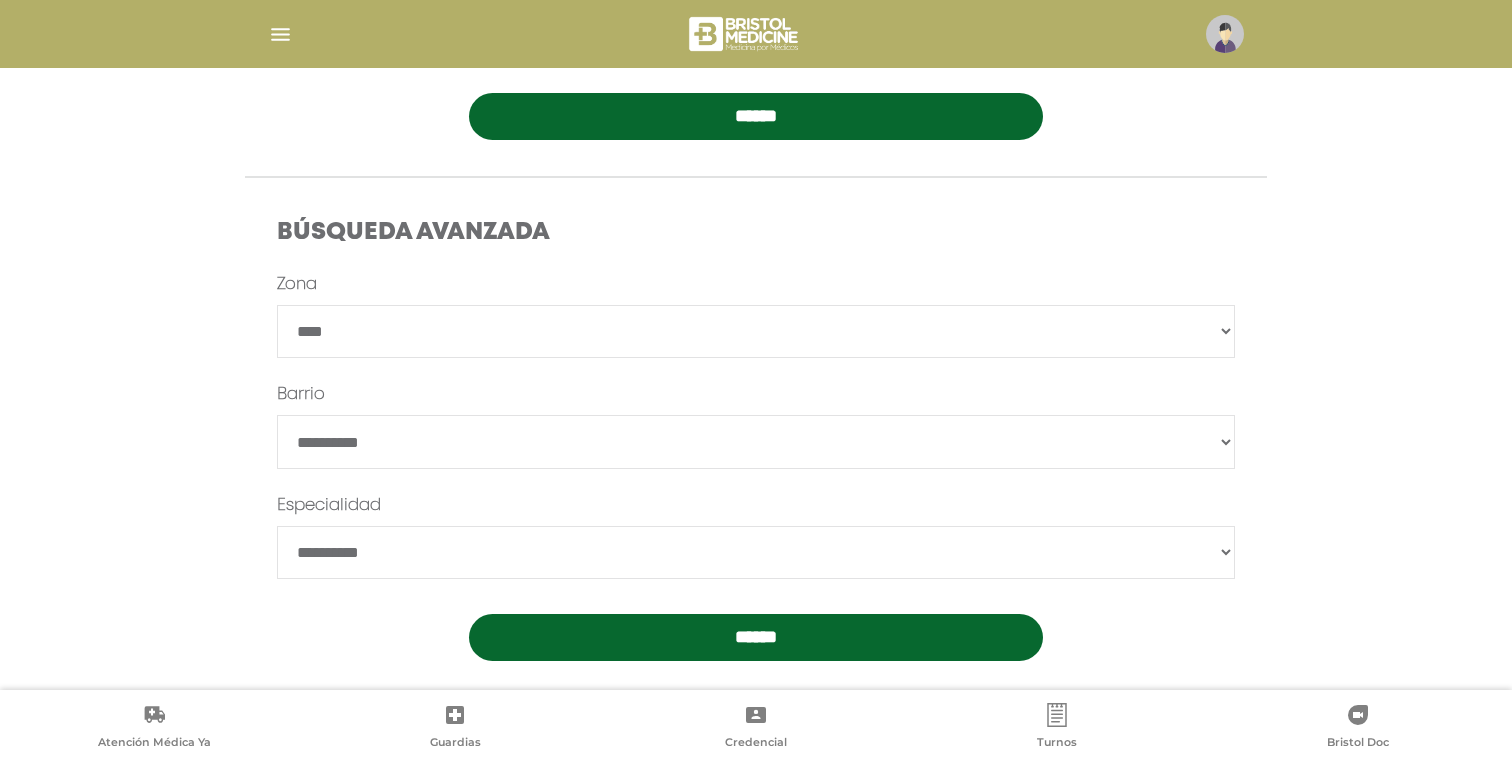 scroll, scrollTop: 496, scrollLeft: 0, axis: vertical 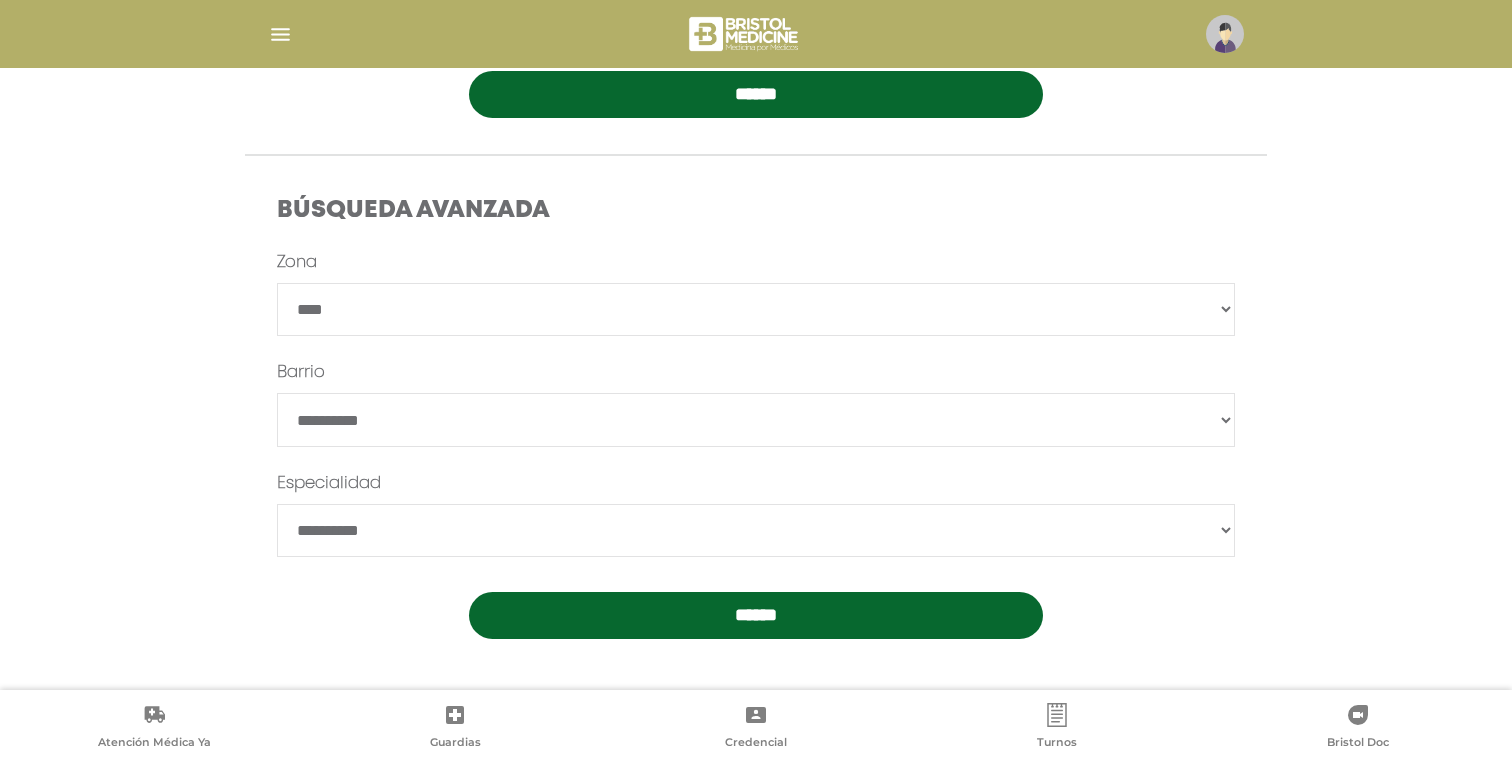 click on "*******" at bounding box center (756, 420) 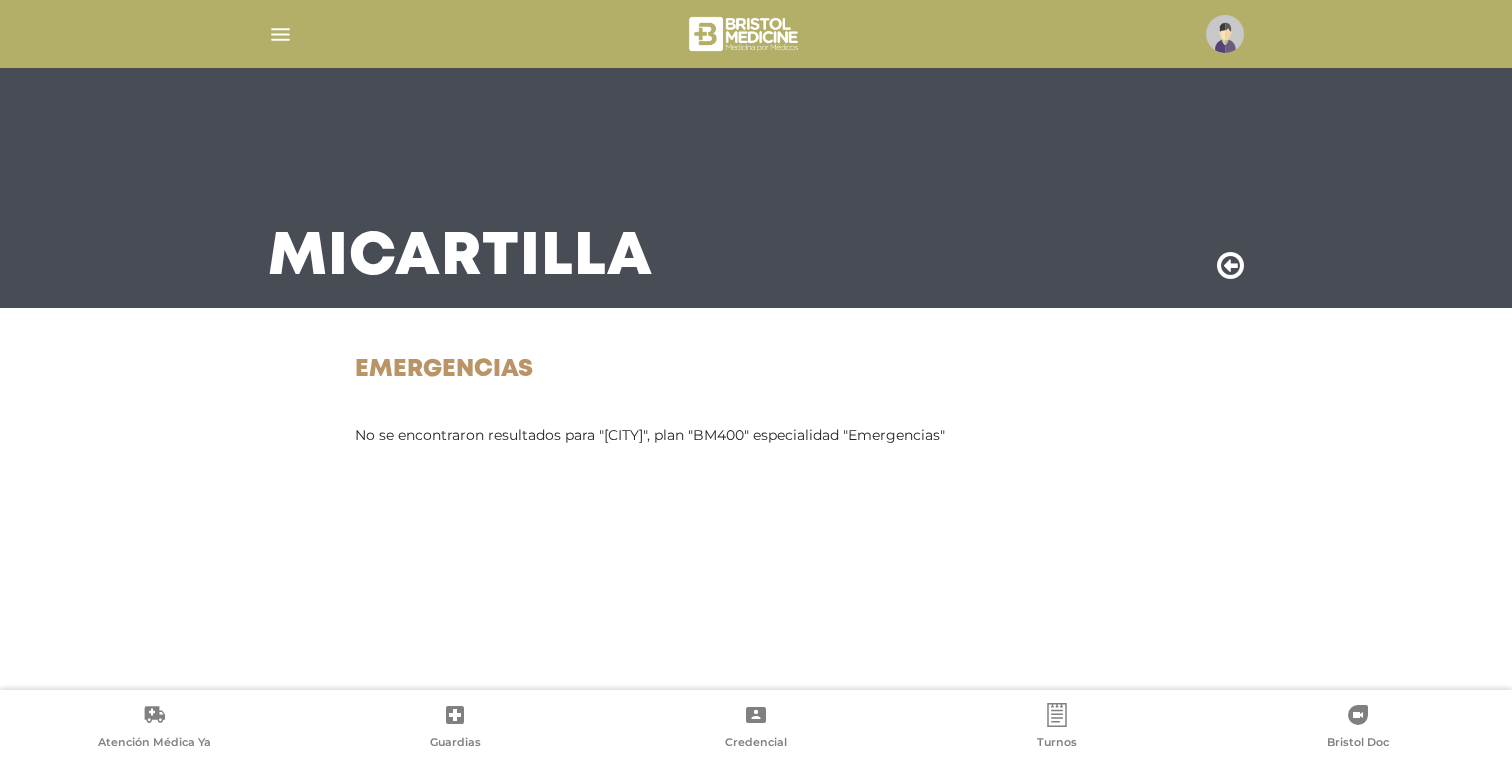 scroll, scrollTop: 0, scrollLeft: 0, axis: both 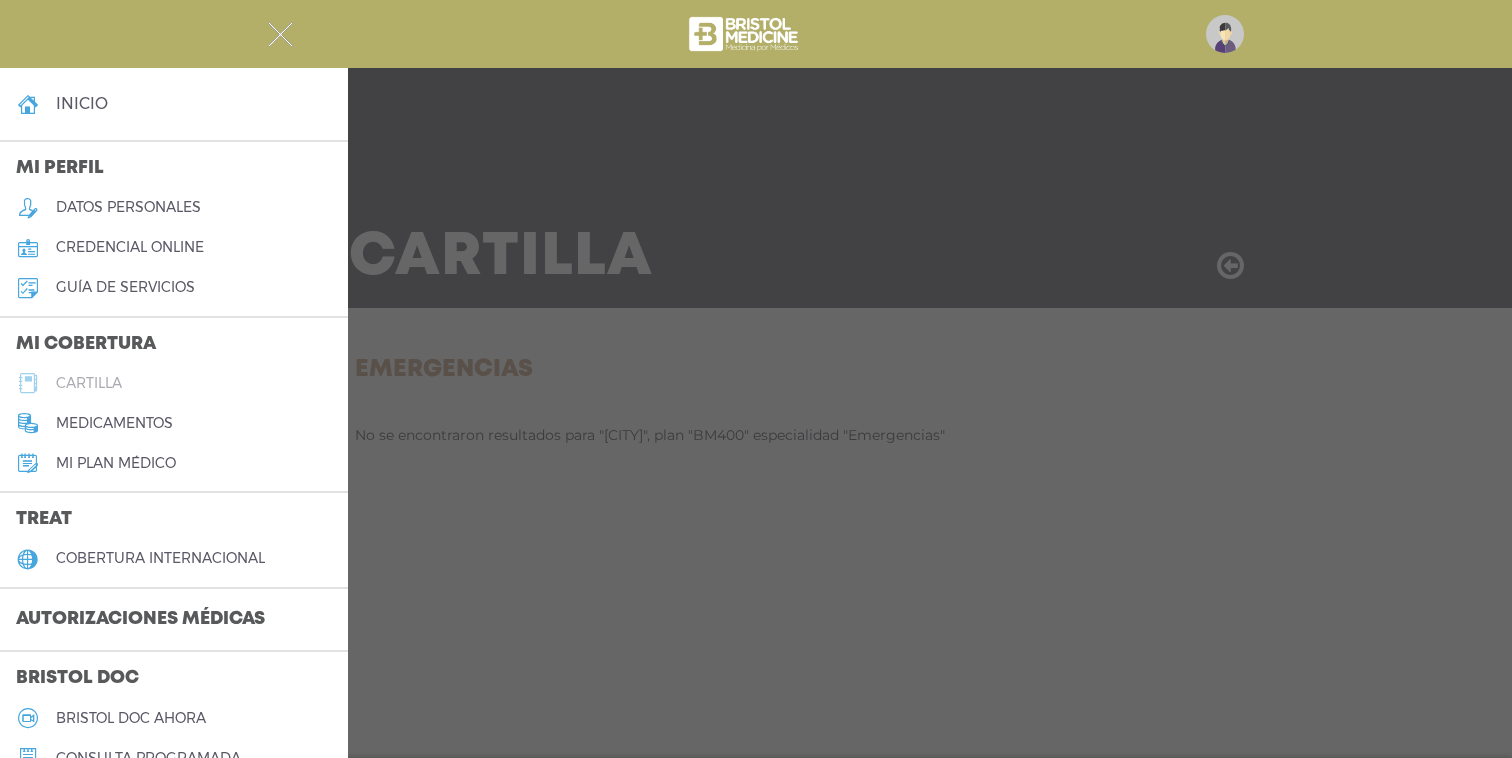 click on "cartilla" at bounding box center [89, 383] 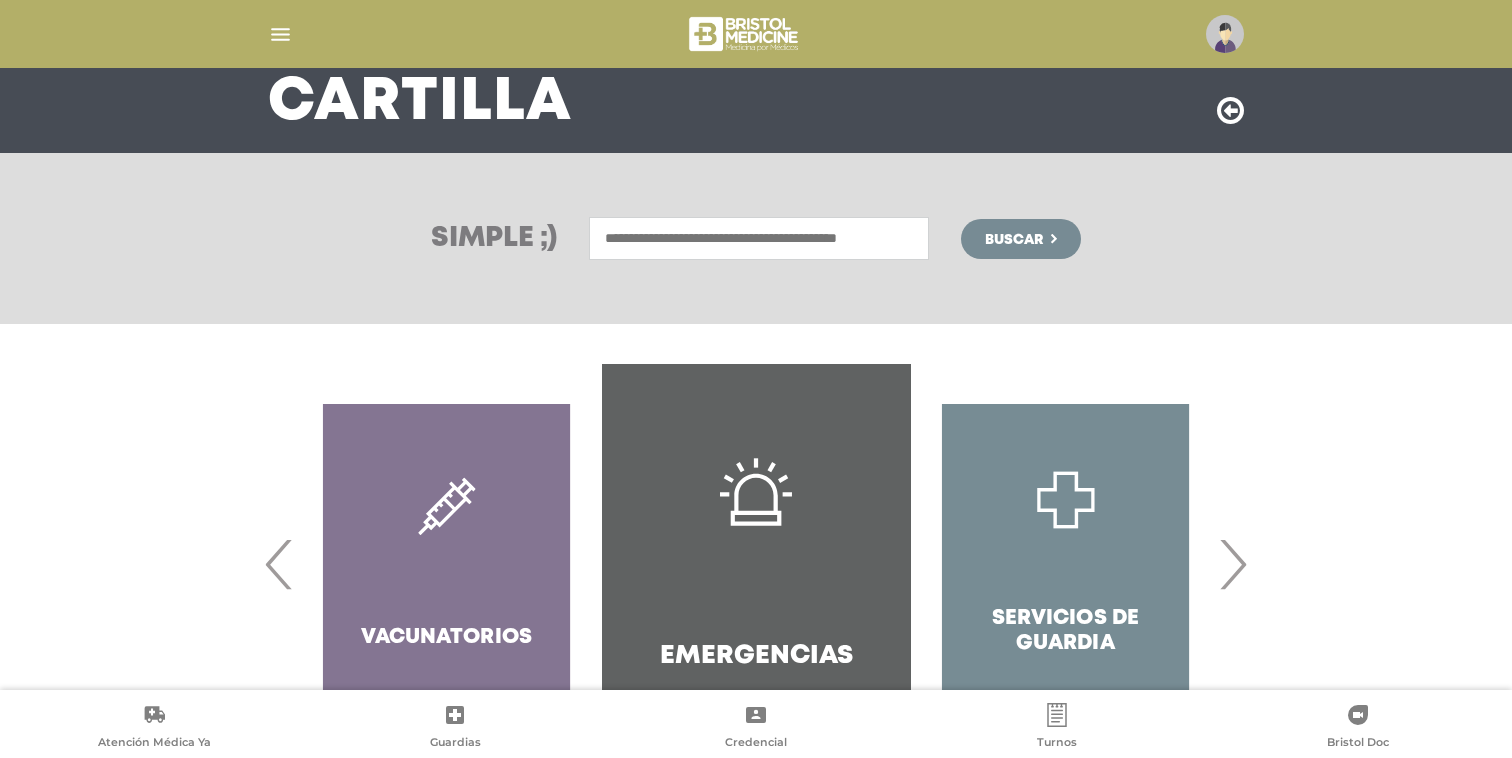 scroll, scrollTop: 269, scrollLeft: 0, axis: vertical 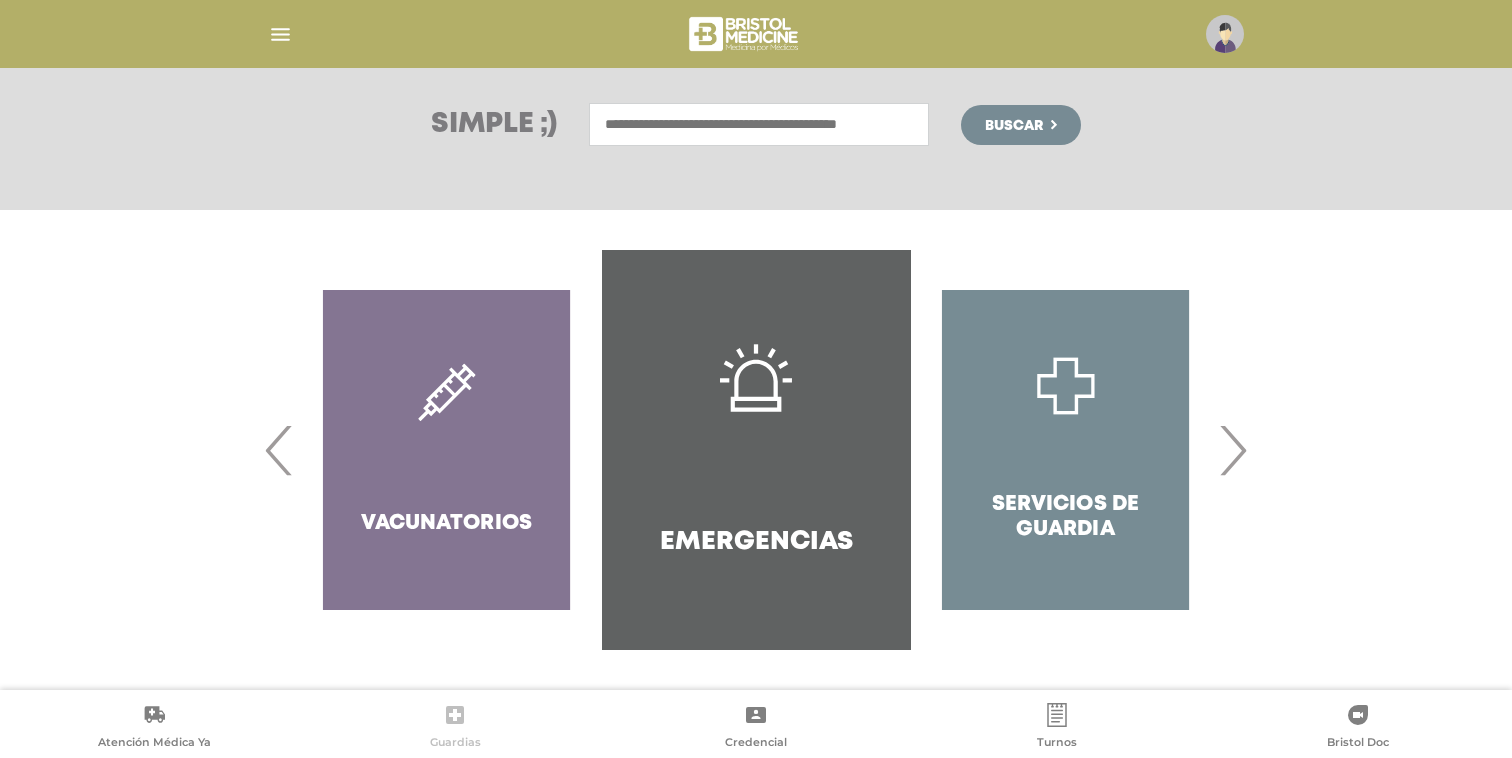 click 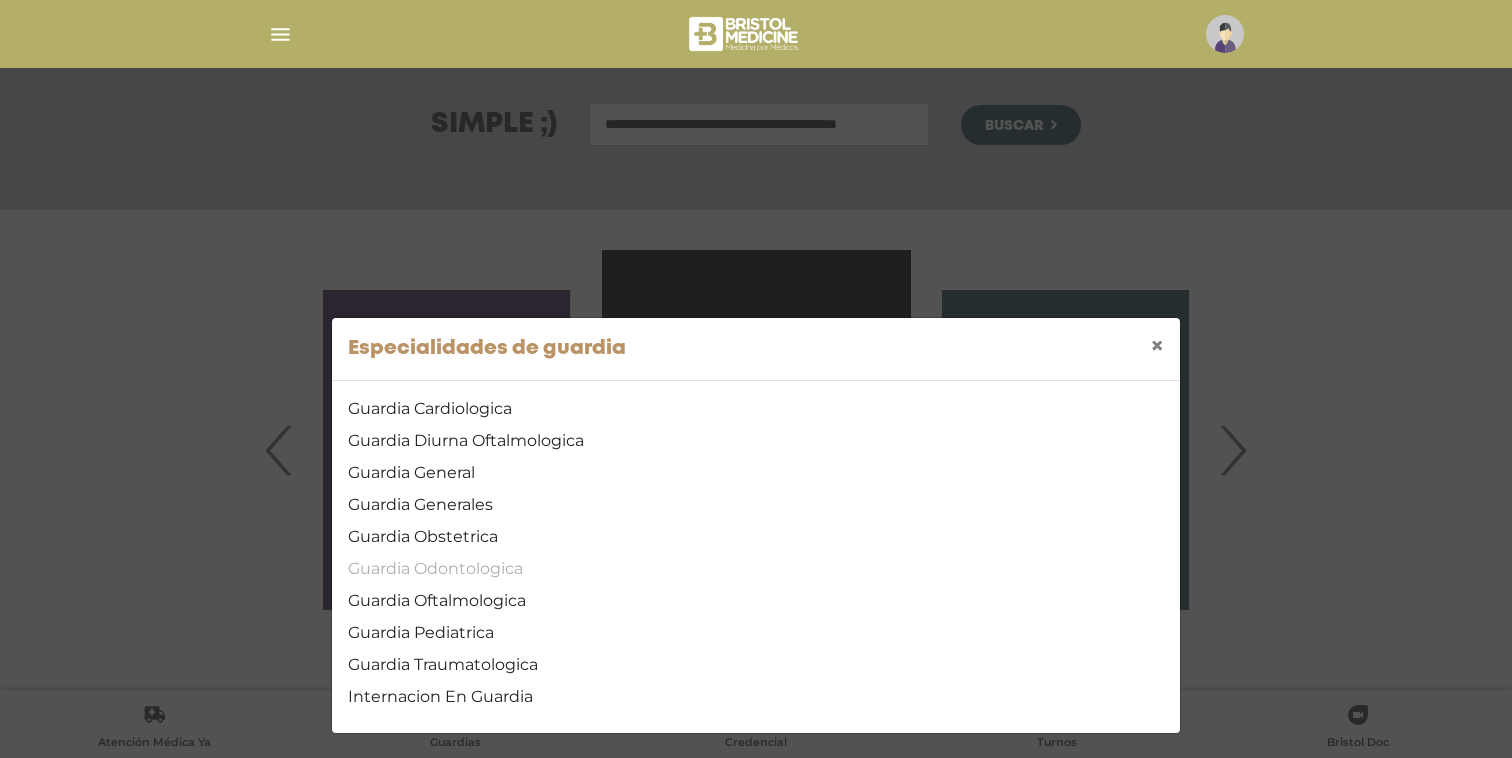 click on "Guardia Odontologica" at bounding box center [756, 569] 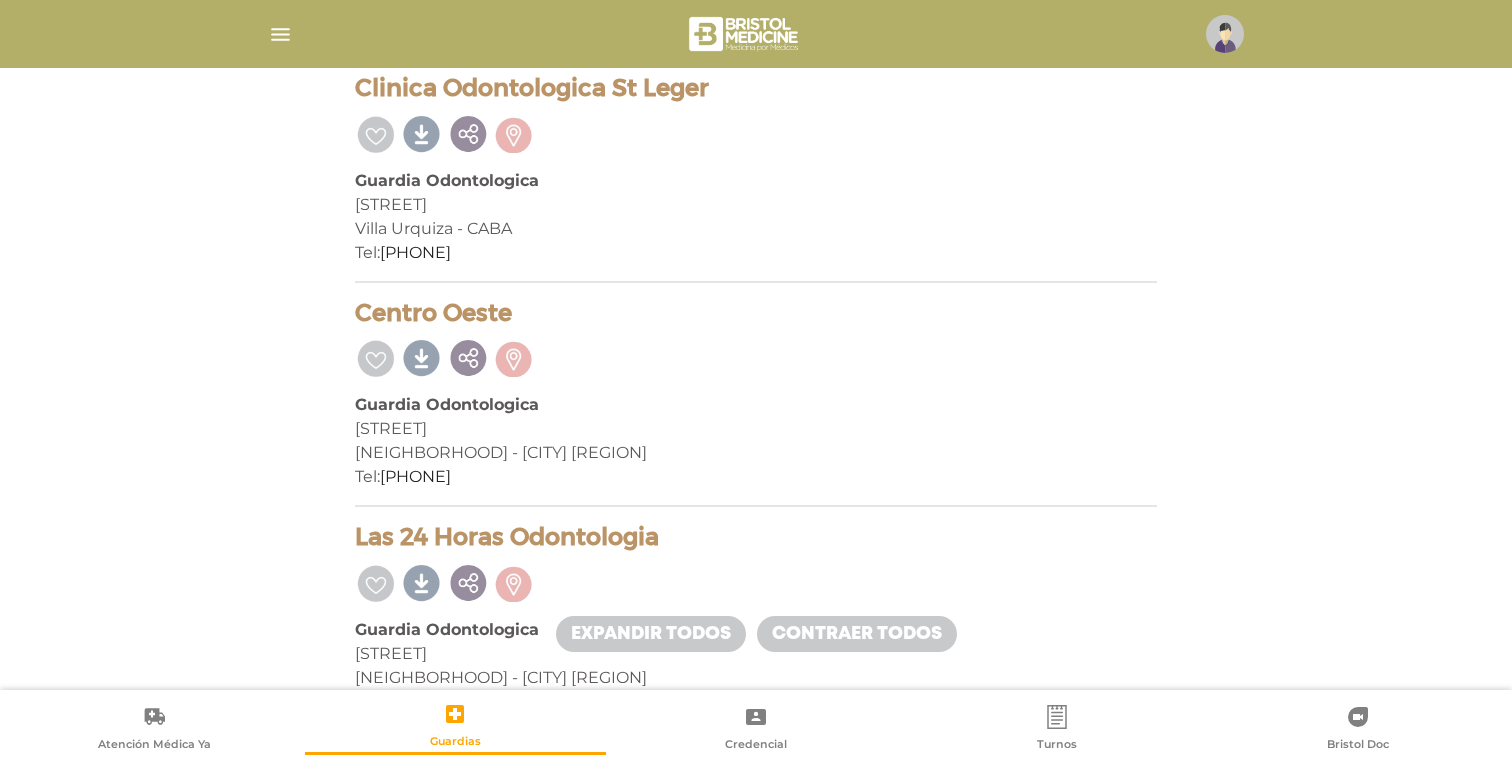 scroll, scrollTop: 451, scrollLeft: 0, axis: vertical 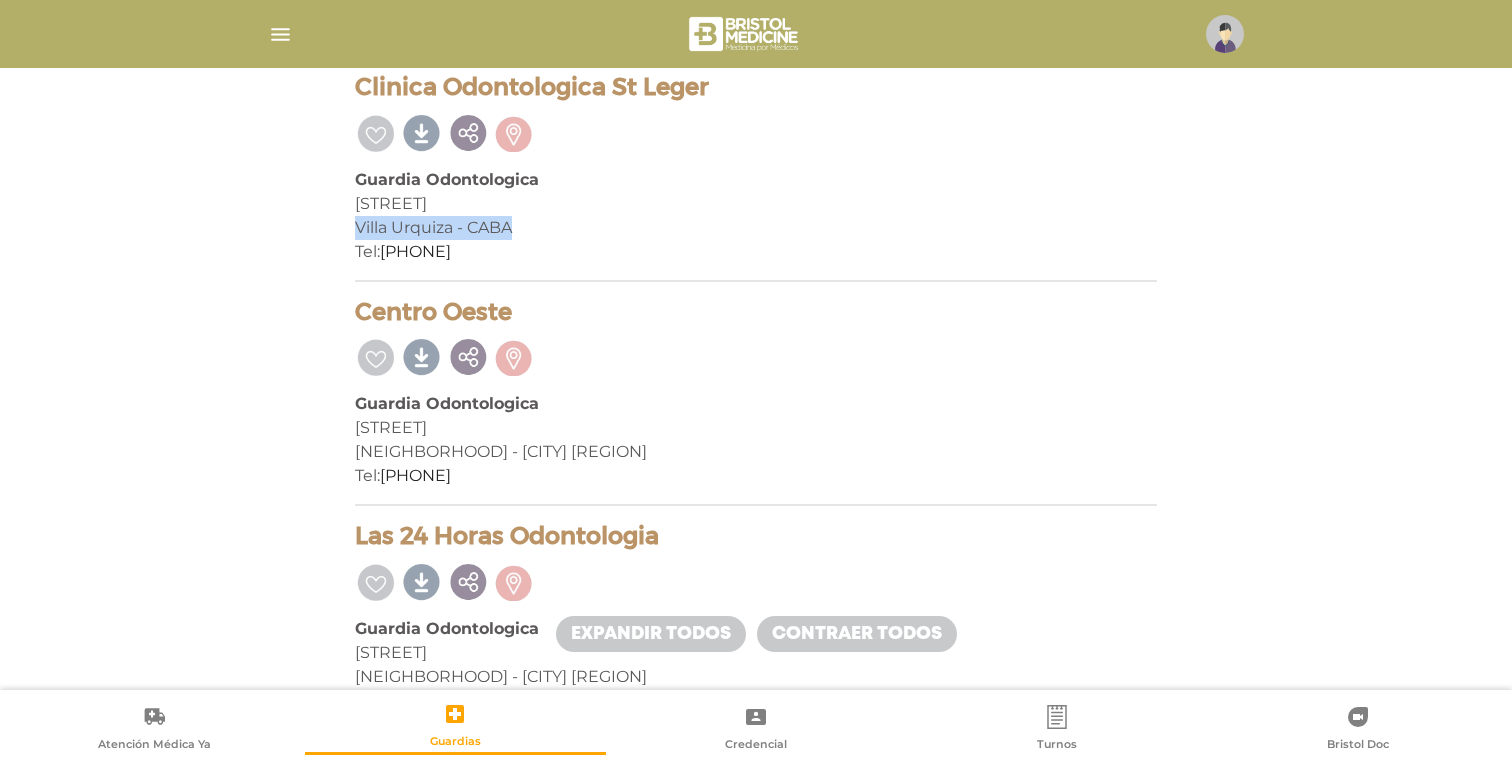 drag, startPoint x: 357, startPoint y: 223, endPoint x: 517, endPoint y: 223, distance: 160 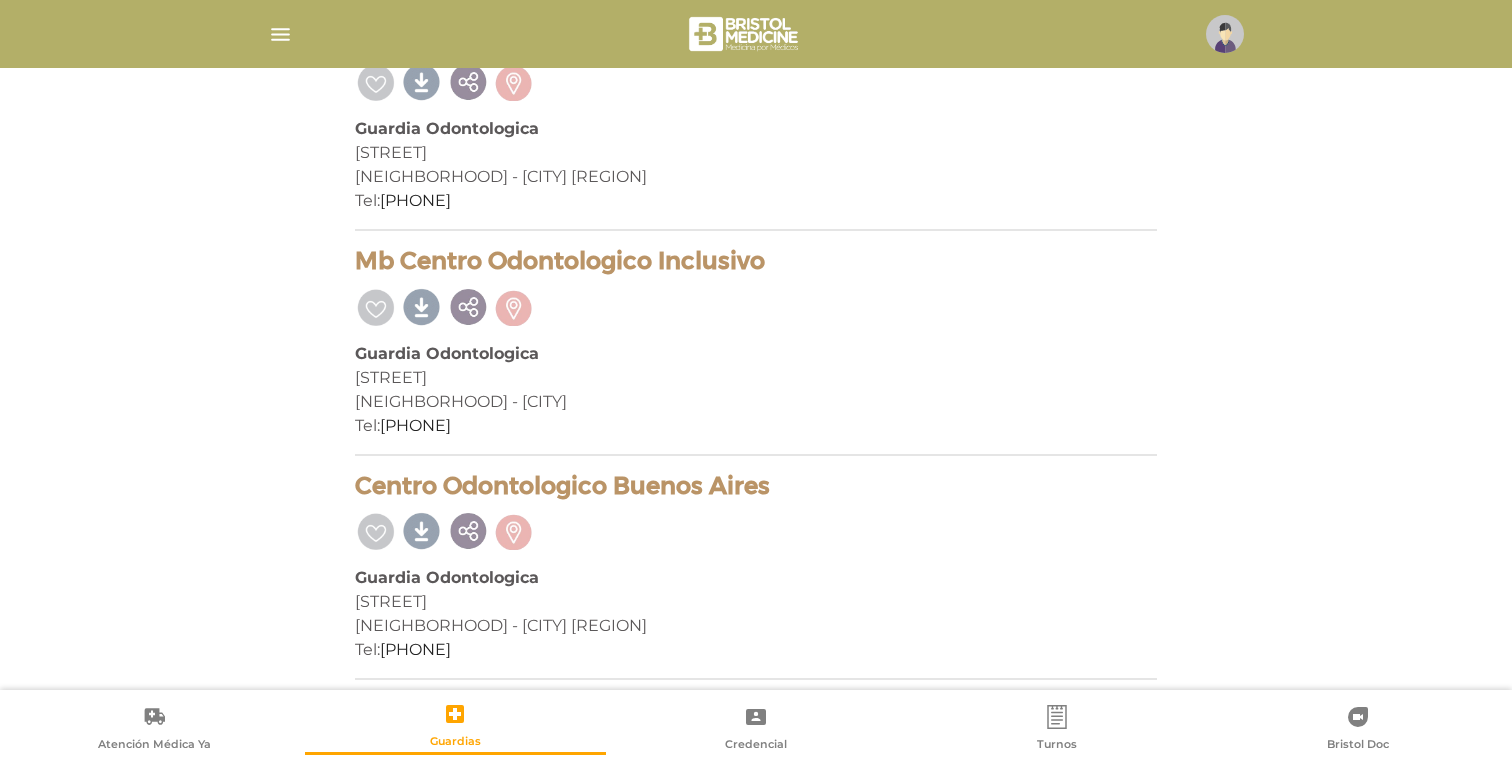scroll, scrollTop: 1407, scrollLeft: 0, axis: vertical 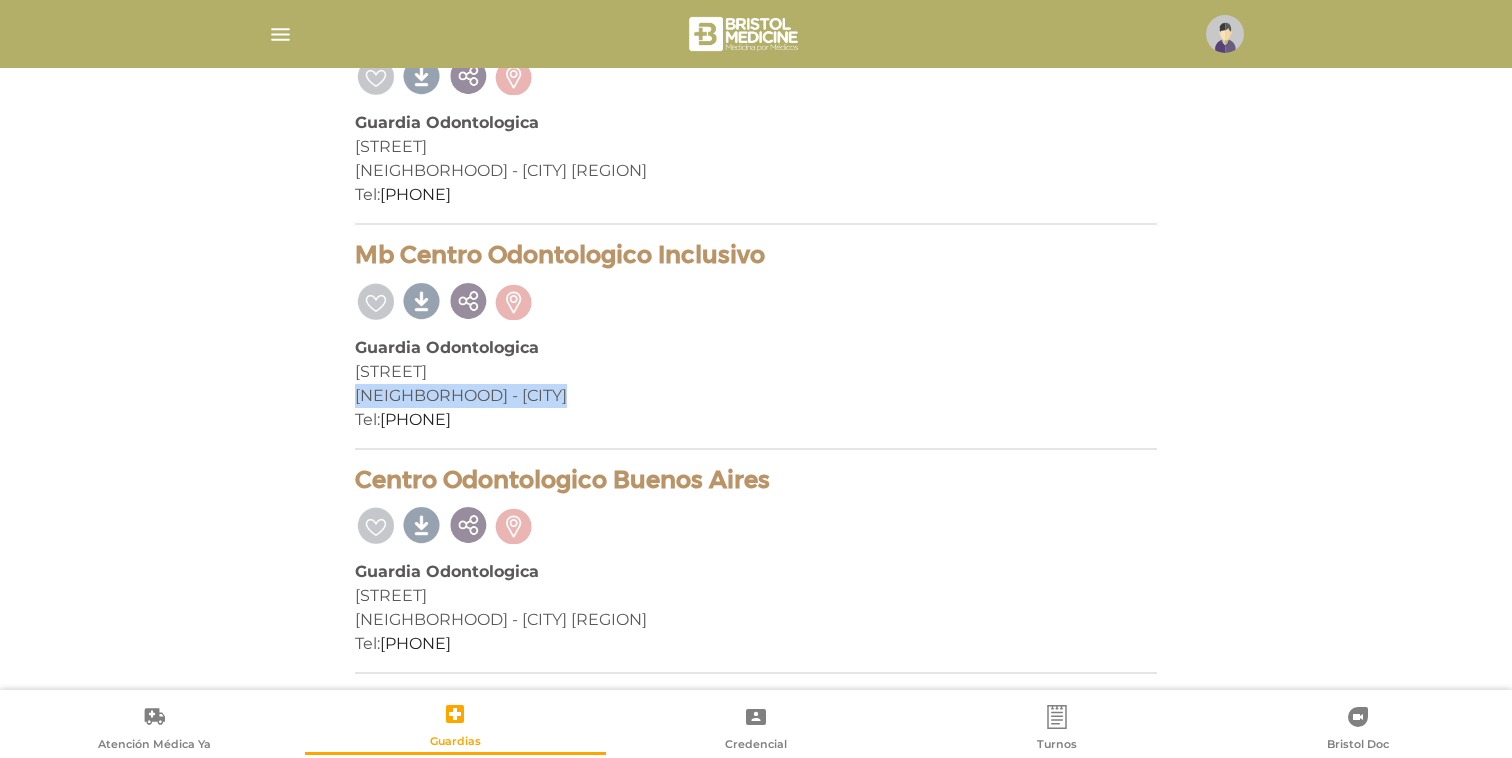 drag, startPoint x: 356, startPoint y: 394, endPoint x: 552, endPoint y: 400, distance: 196.09181 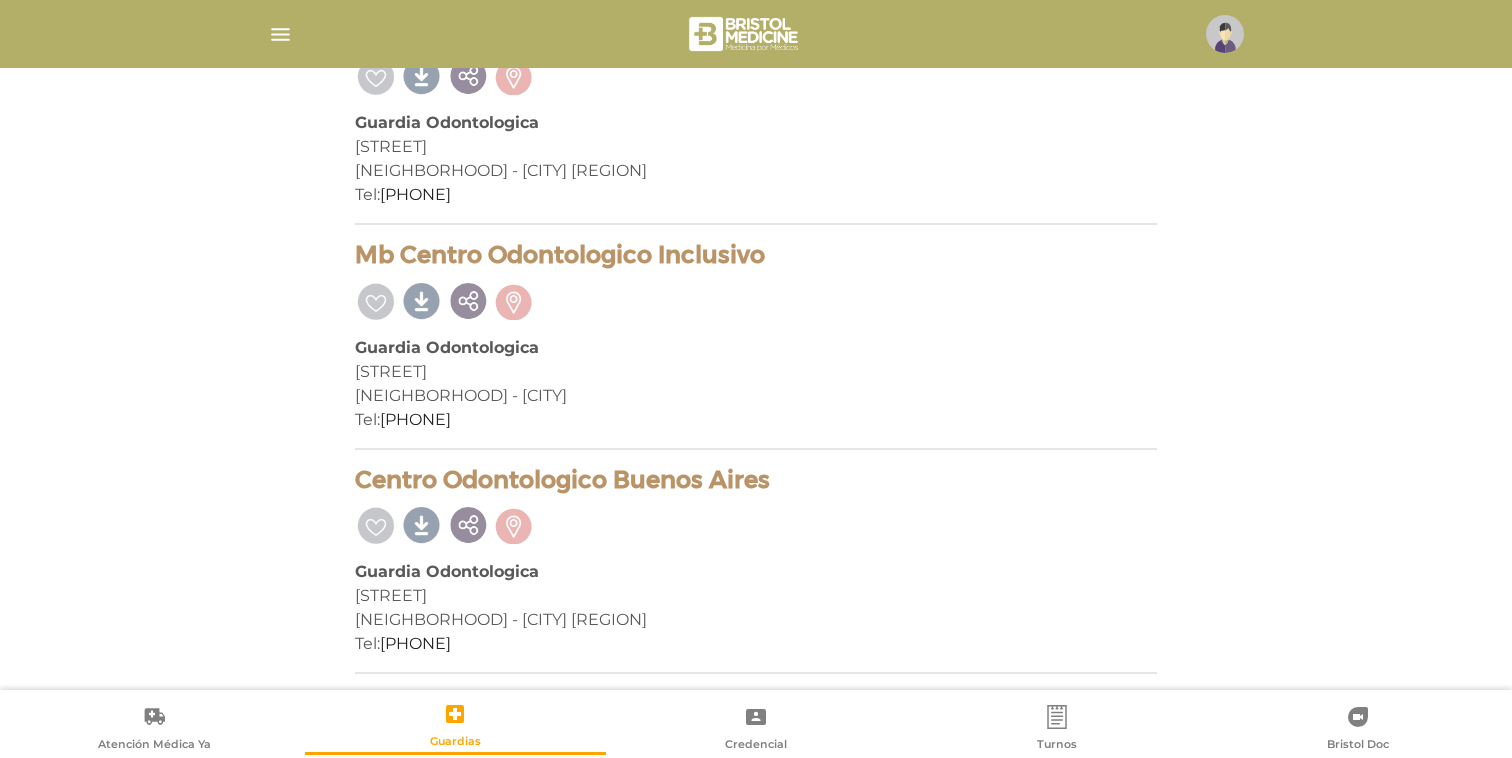 click on "Constituyentes 4588" at bounding box center [756, 372] 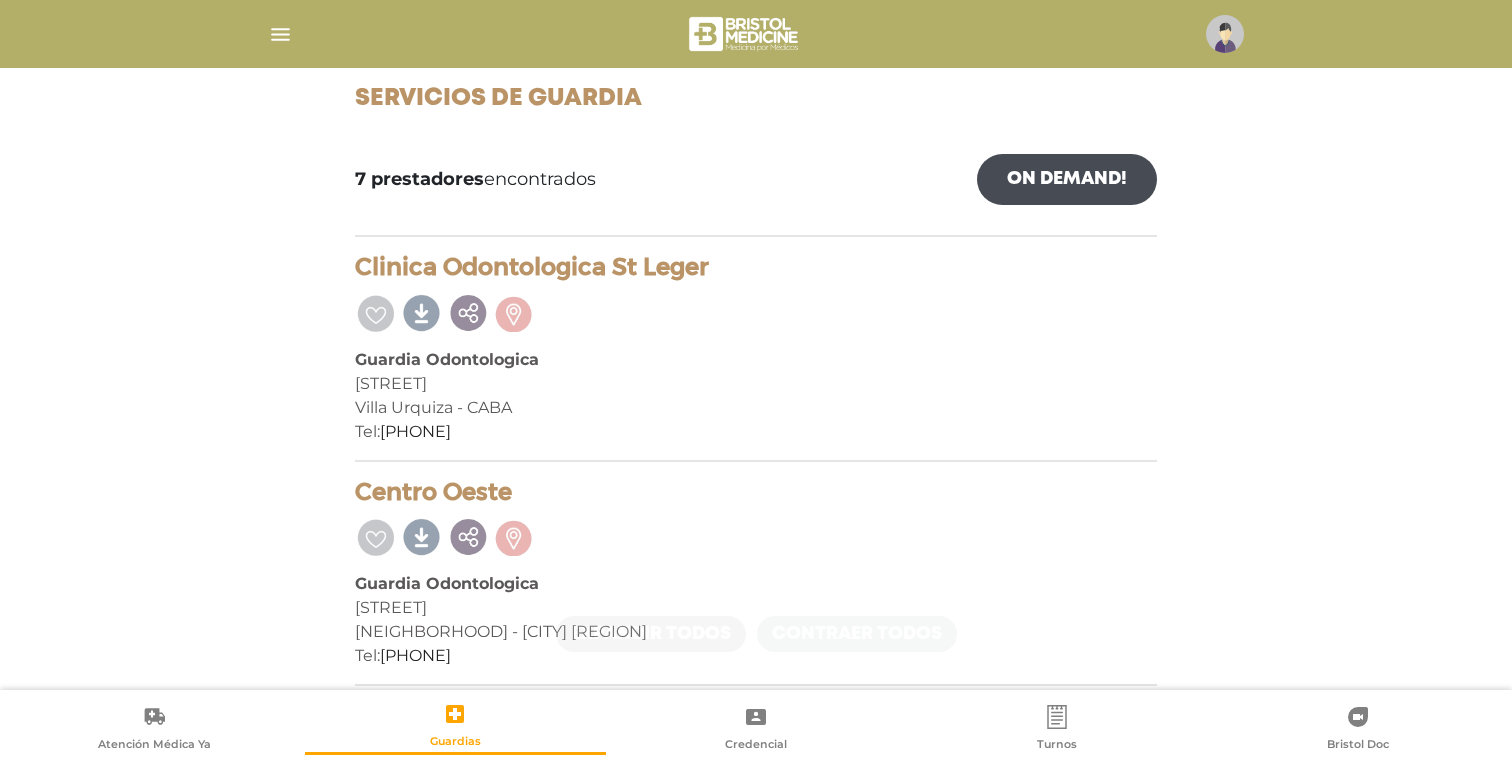 scroll, scrollTop: 281, scrollLeft: 0, axis: vertical 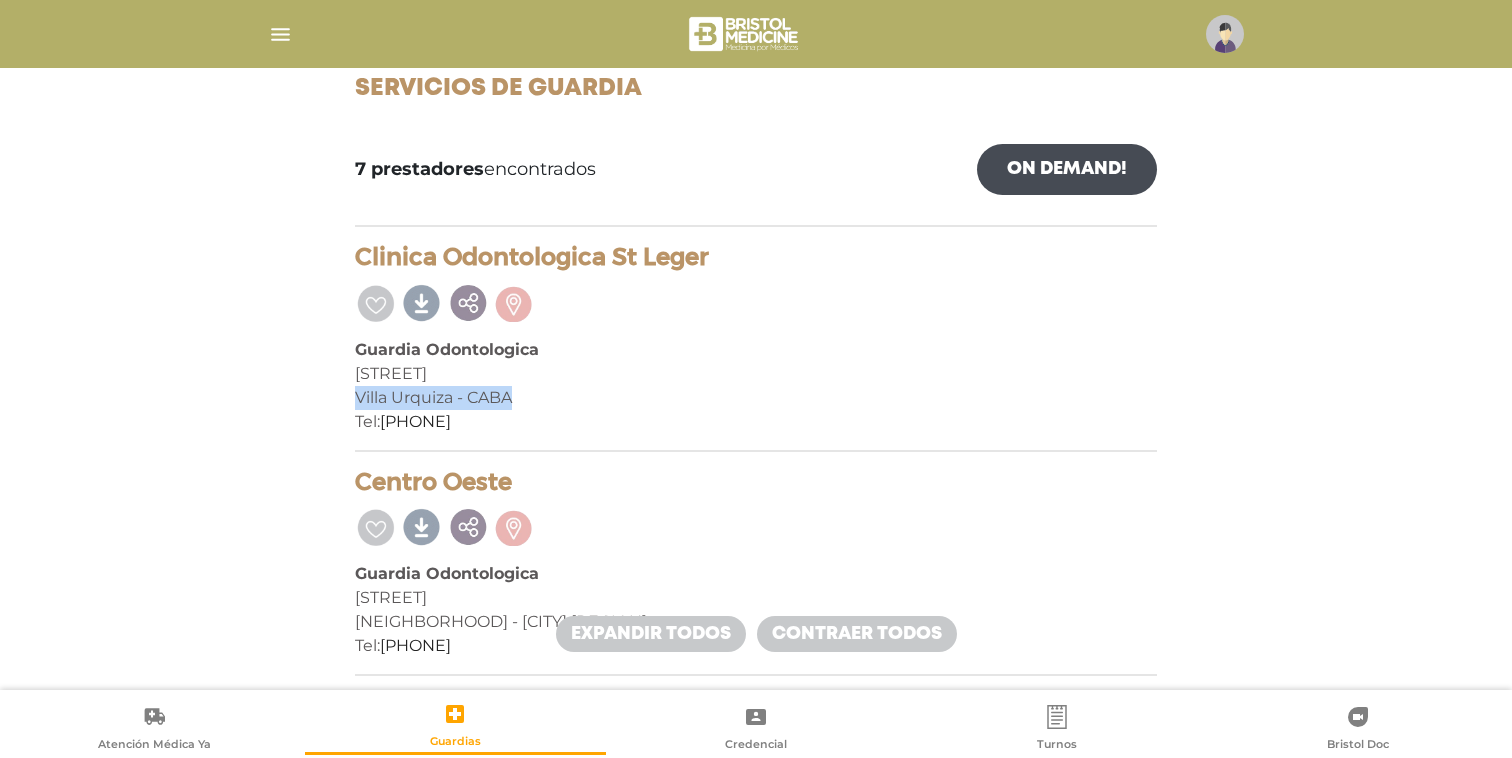 drag, startPoint x: 355, startPoint y: 395, endPoint x: 518, endPoint y: 397, distance: 163.01227 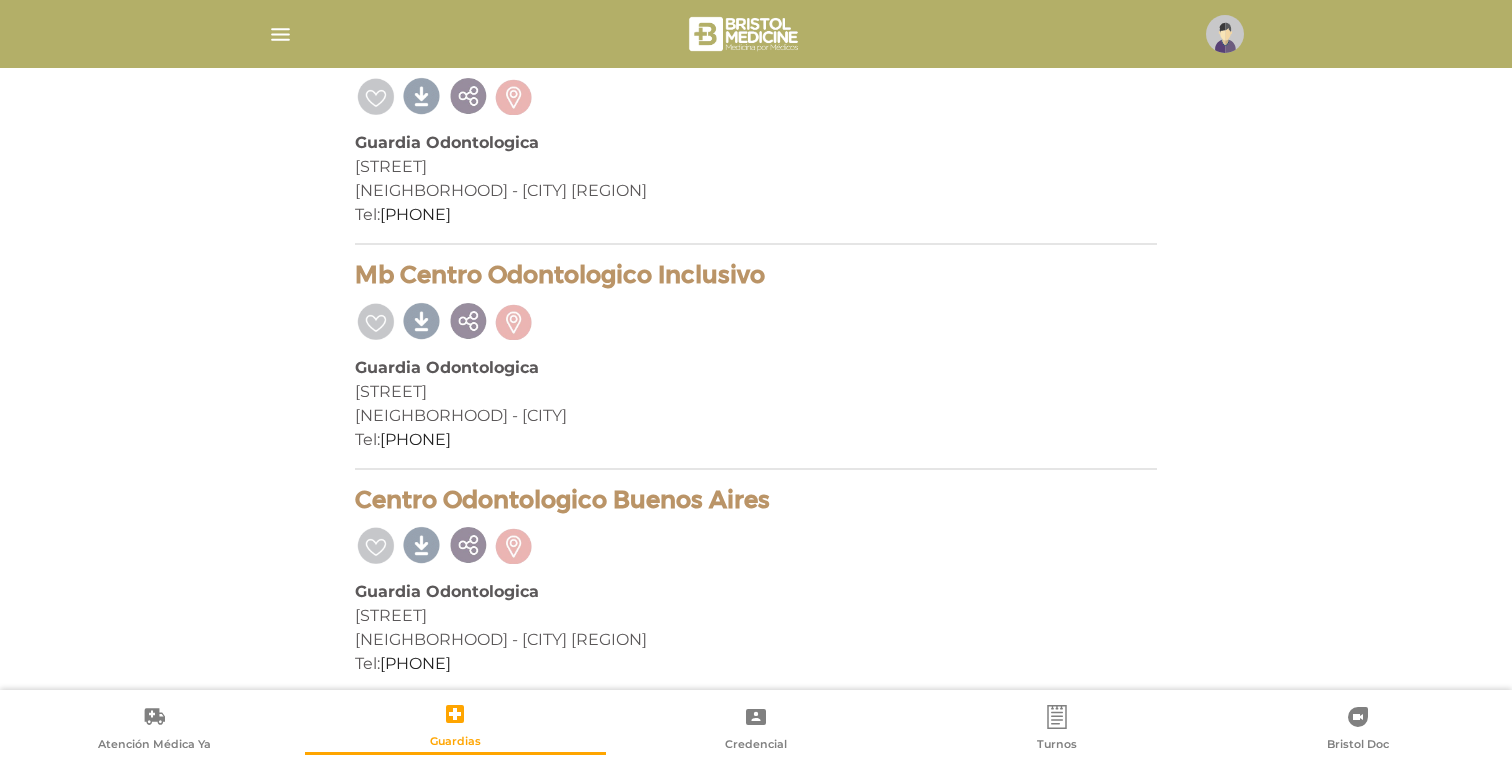 scroll, scrollTop: 1407, scrollLeft: 0, axis: vertical 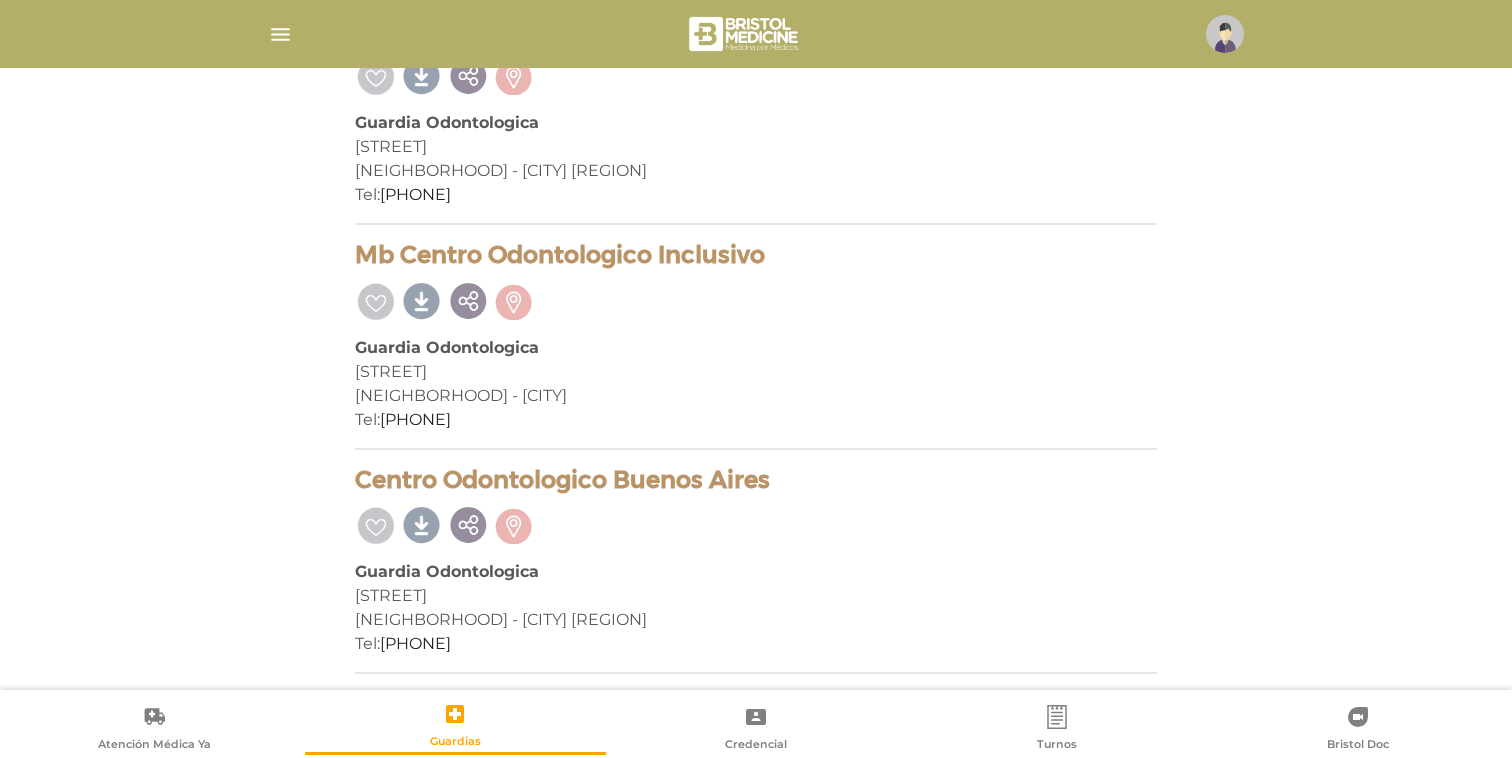drag, startPoint x: 357, startPoint y: 391, endPoint x: 549, endPoint y: 416, distance: 193.62076 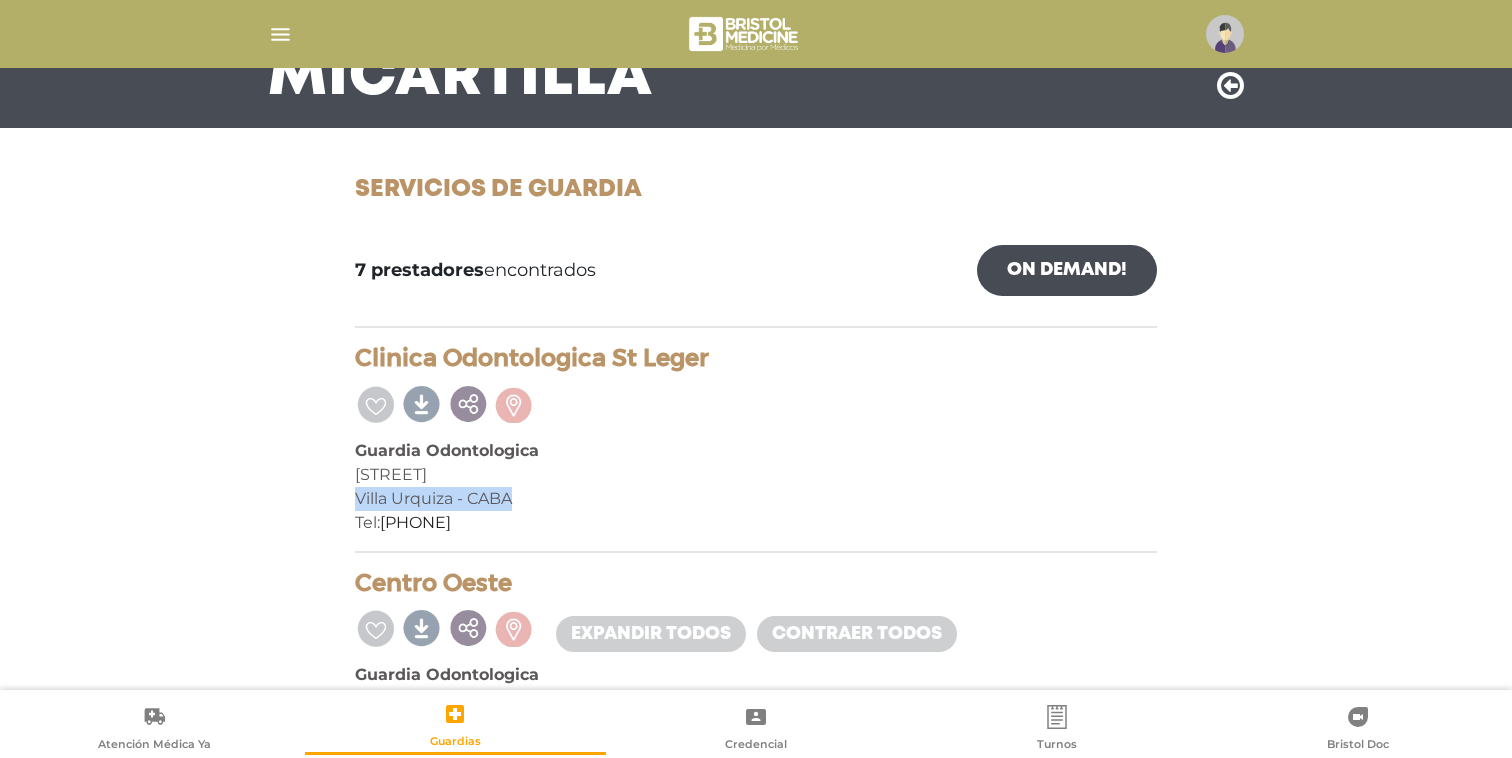 scroll, scrollTop: 0, scrollLeft: 0, axis: both 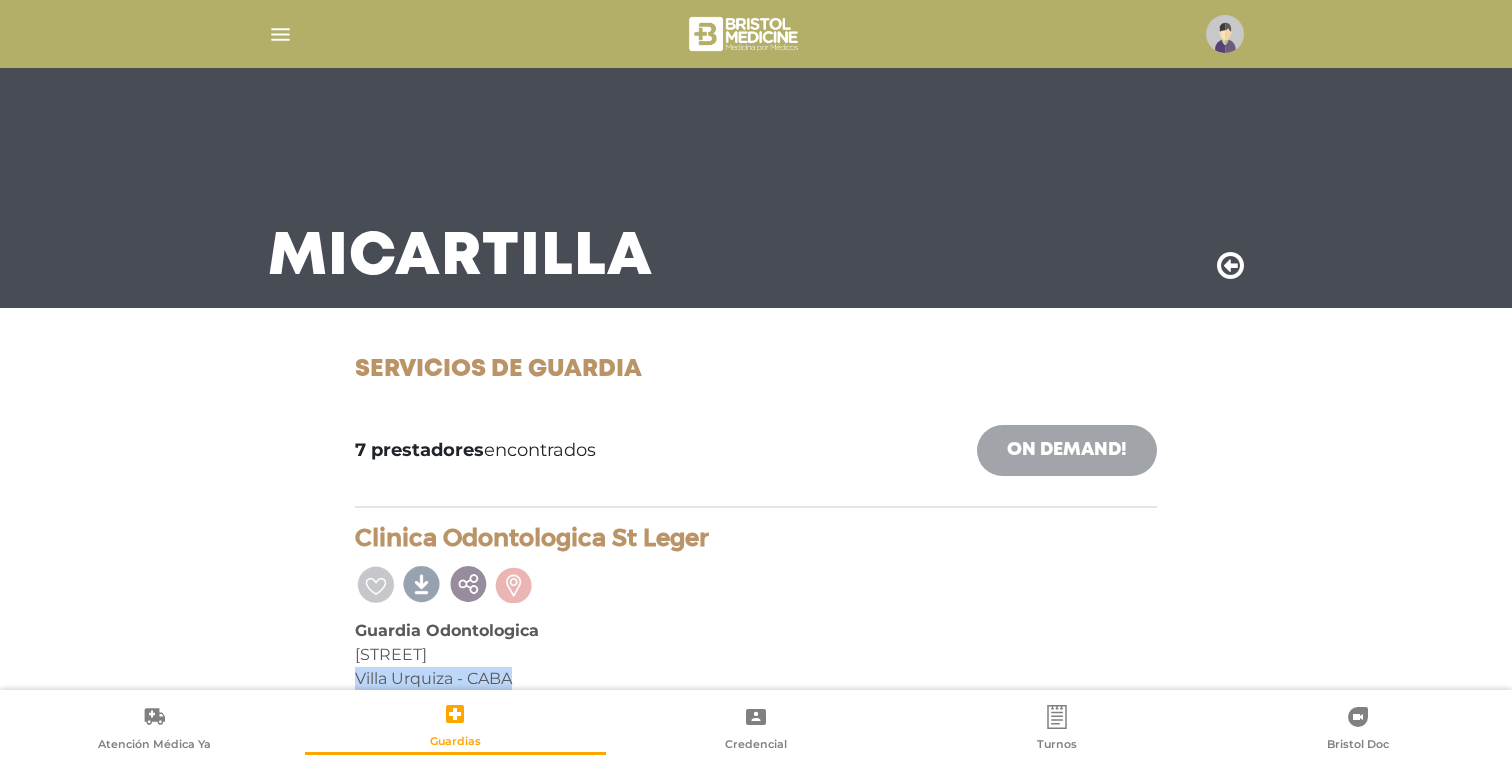 click on "On Demand!" at bounding box center [1067, 450] 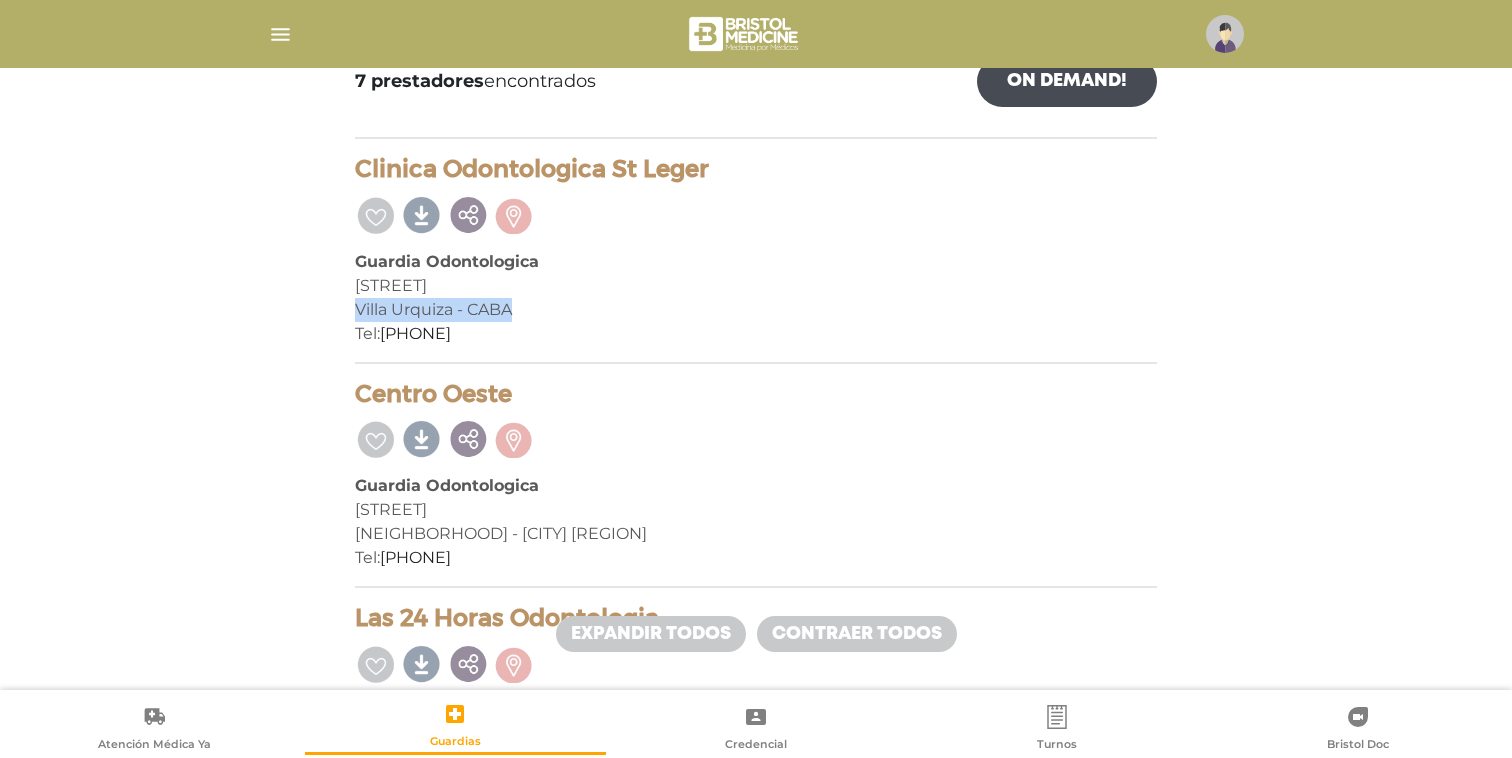 scroll, scrollTop: 375, scrollLeft: 0, axis: vertical 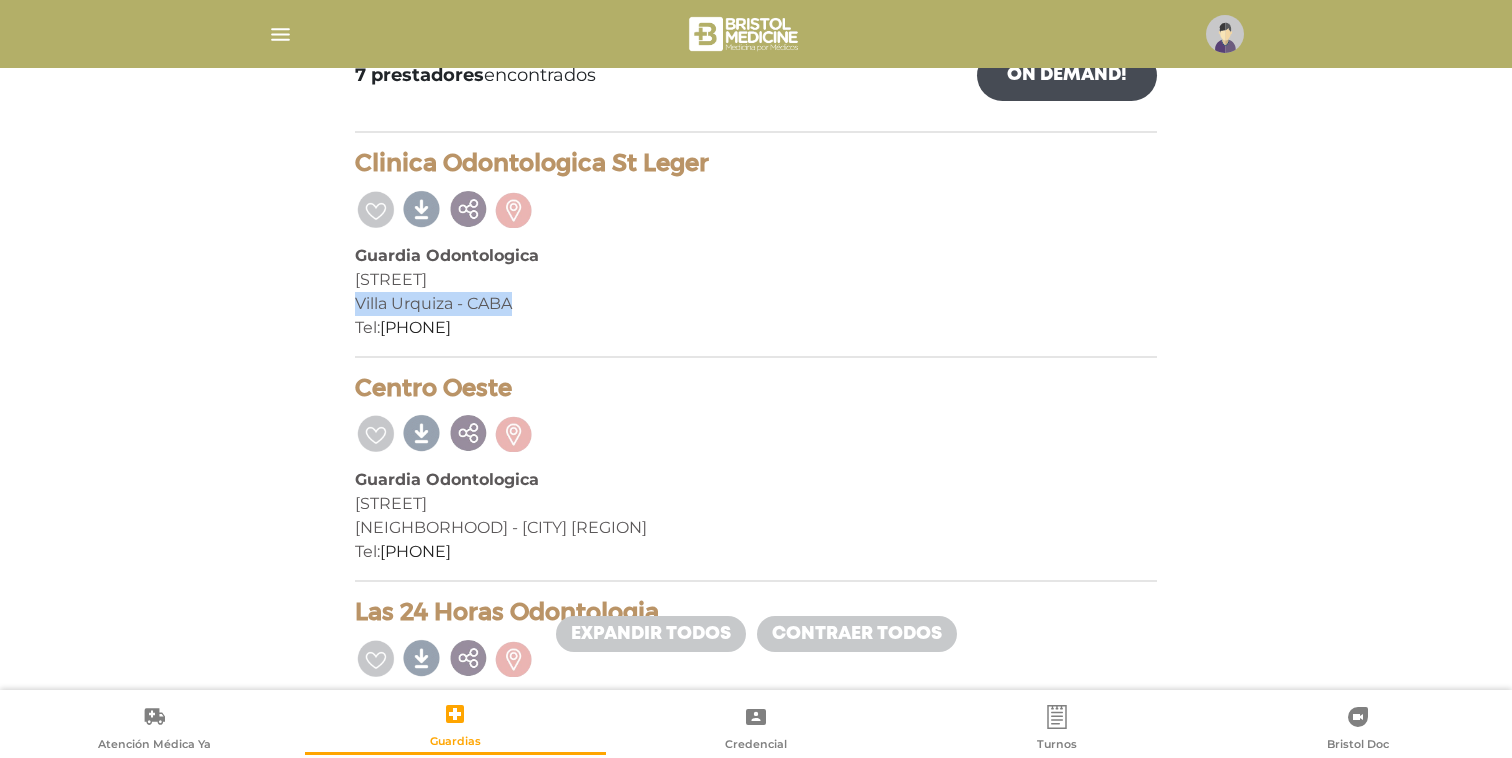 drag, startPoint x: 711, startPoint y: 164, endPoint x: 345, endPoint y: 175, distance: 366.16525 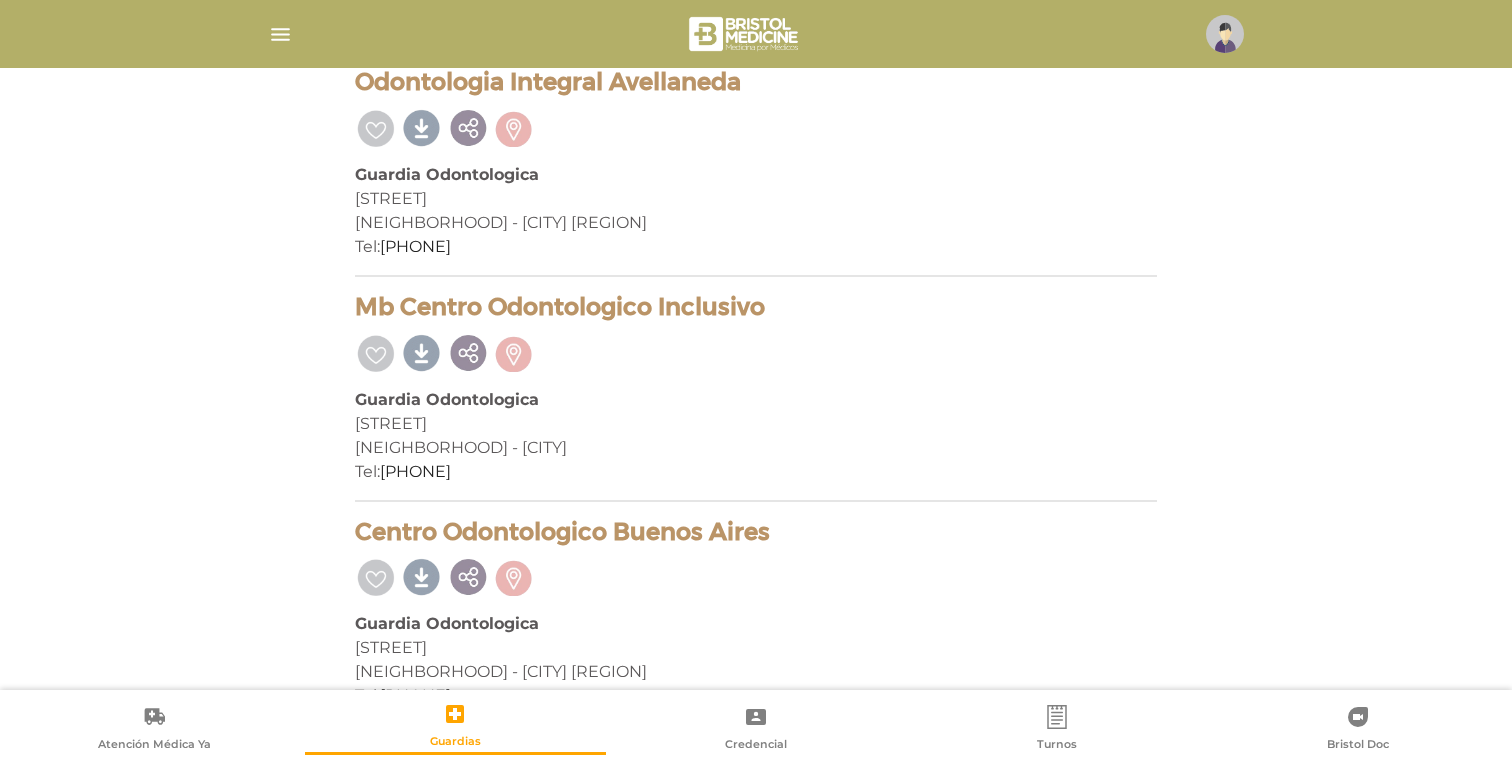 scroll, scrollTop: 1356, scrollLeft: 0, axis: vertical 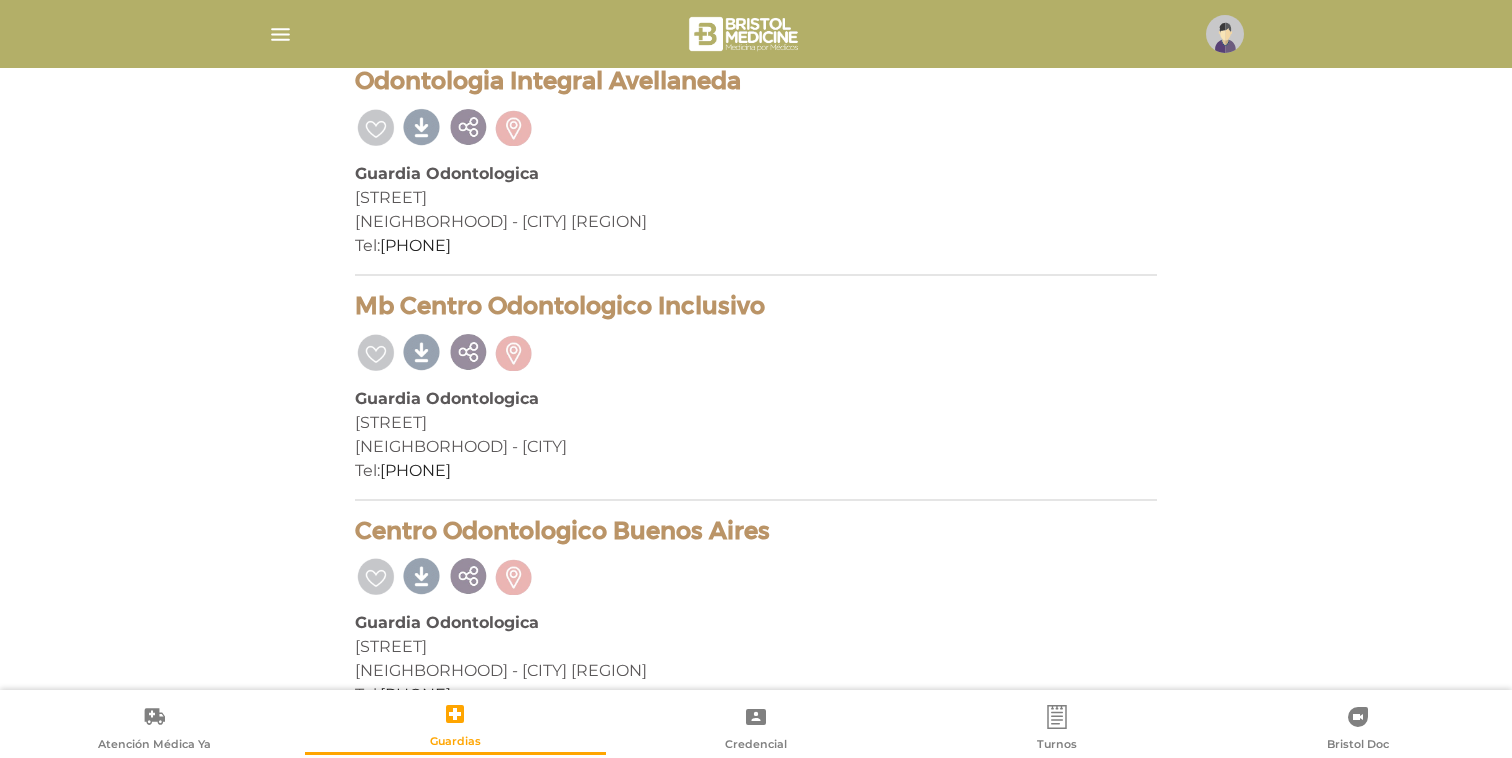 drag, startPoint x: 768, startPoint y: 304, endPoint x: 350, endPoint y: 307, distance: 418.01077 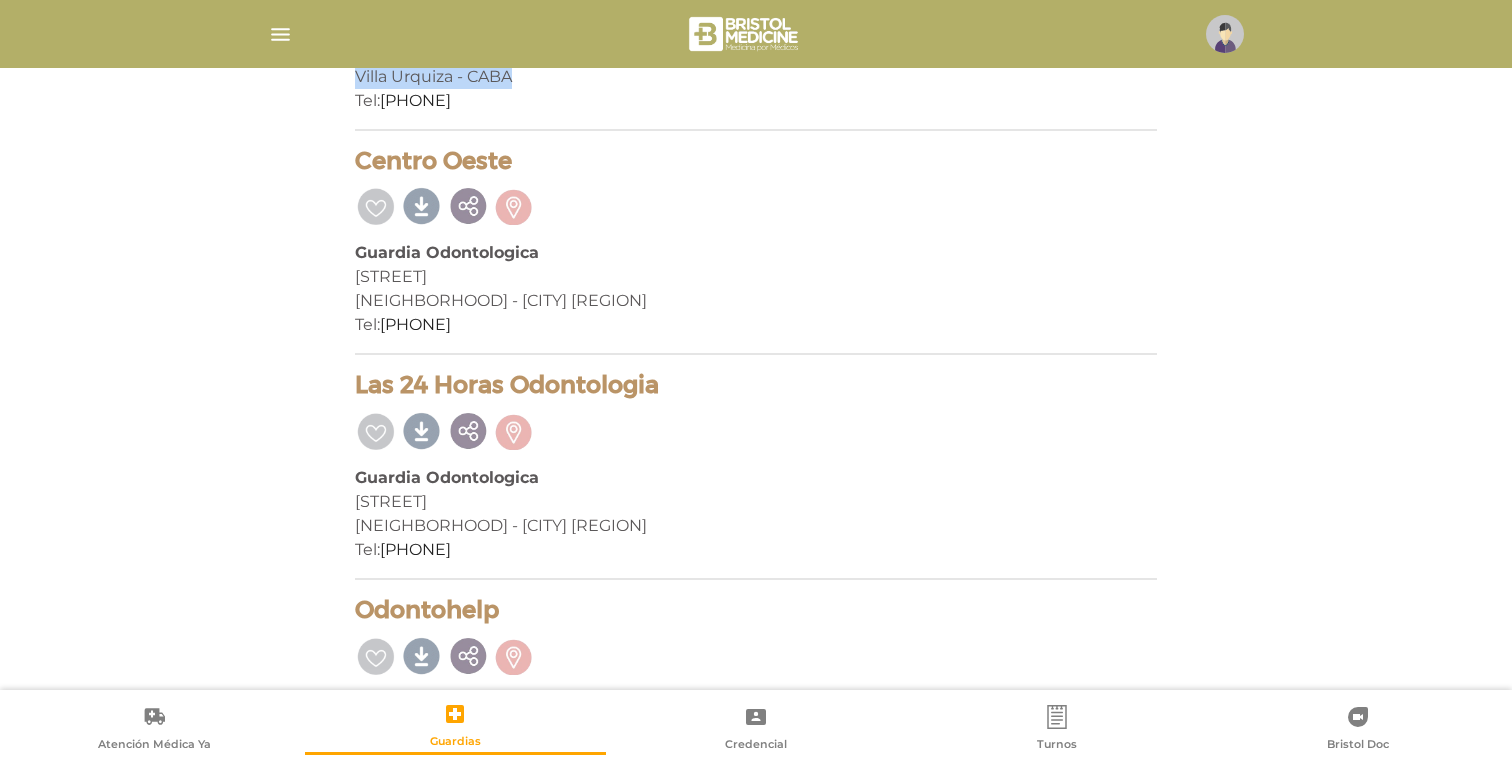 scroll, scrollTop: 575, scrollLeft: 0, axis: vertical 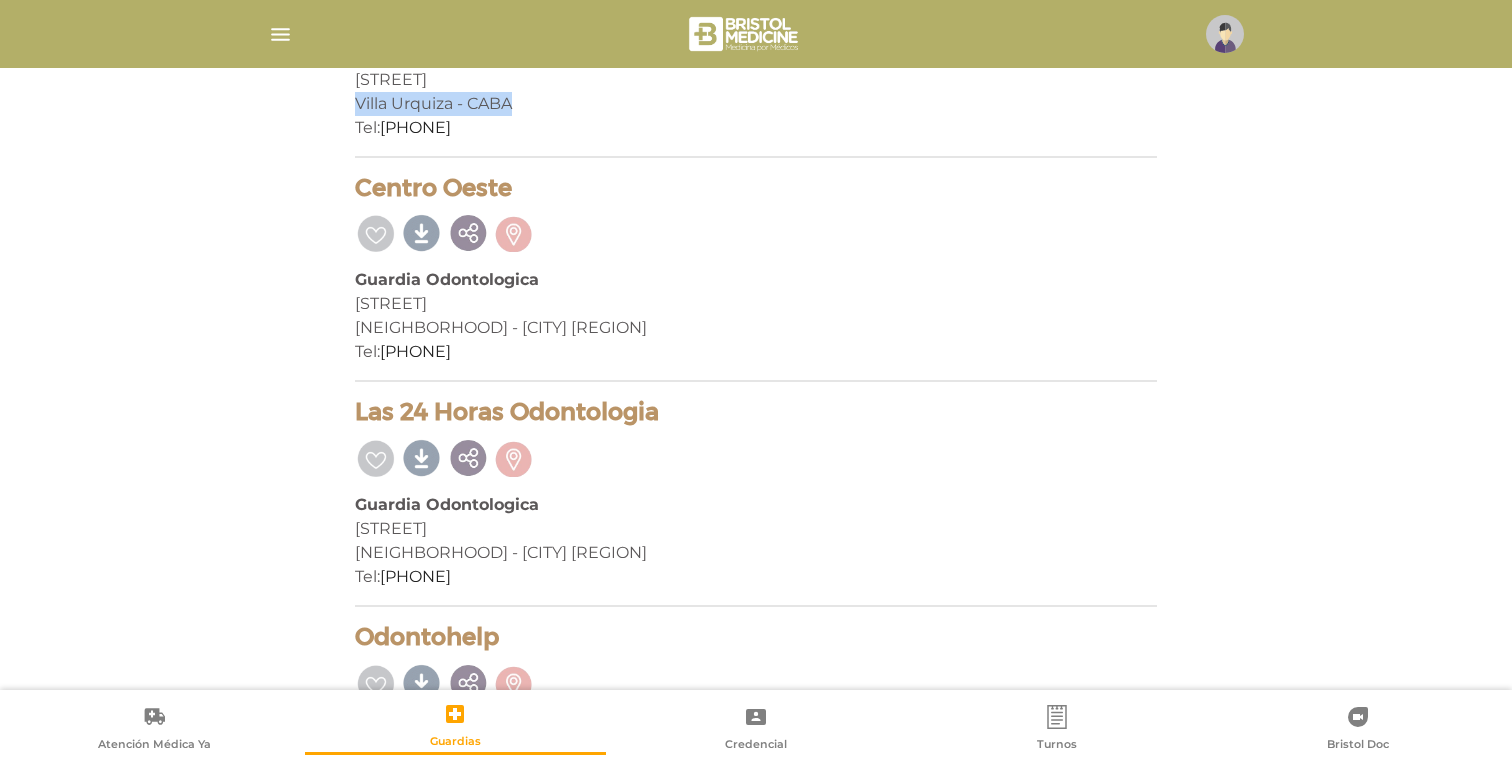drag, startPoint x: 512, startPoint y: 191, endPoint x: 357, endPoint y: 197, distance: 155.11609 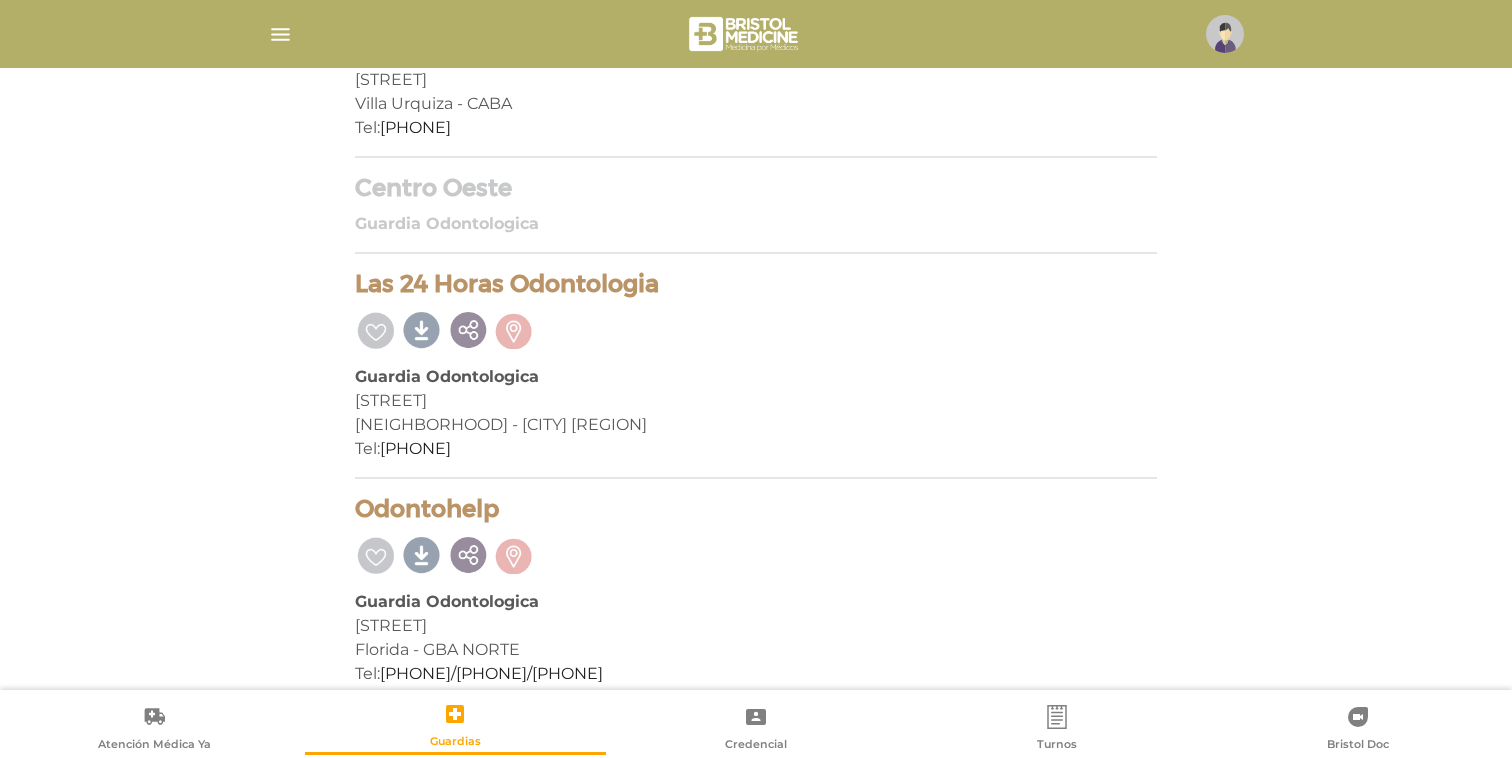 click on "Servicios de Guardia
7 prestadores  encontrados
On Demand!
mostrar en mi área
Mostrar en mapa
Demasiados resultados. Refiná la búsqueda para cargar el mapa.
cargando mapa
Clinica Odontologica St Leger
Guardia Odontologica 											 Av. Triunvirato 4096 											 Villa Urquiza - CABA 											 Tel:  4523-0402" at bounding box center [756, 587] 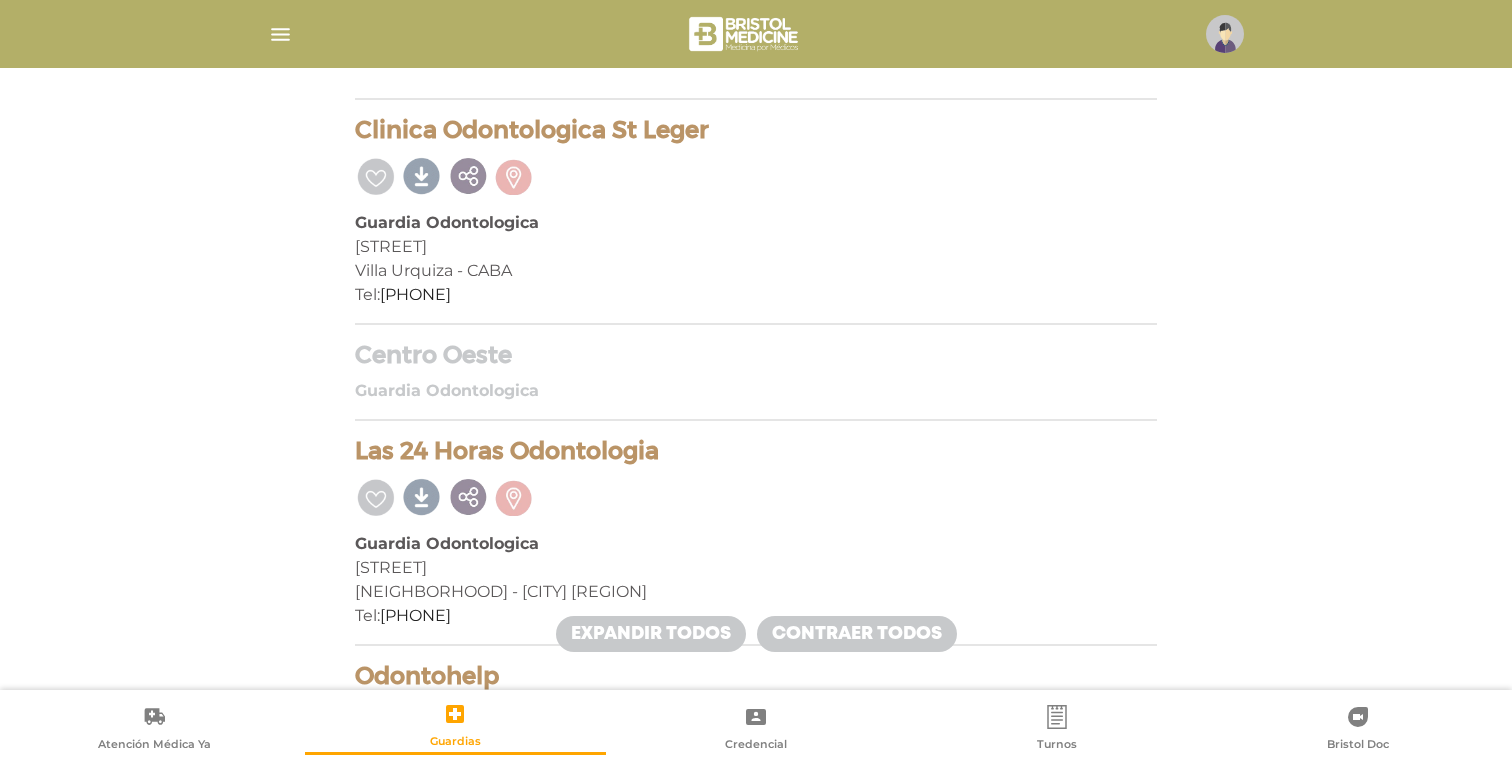 scroll, scrollTop: 428, scrollLeft: 0, axis: vertical 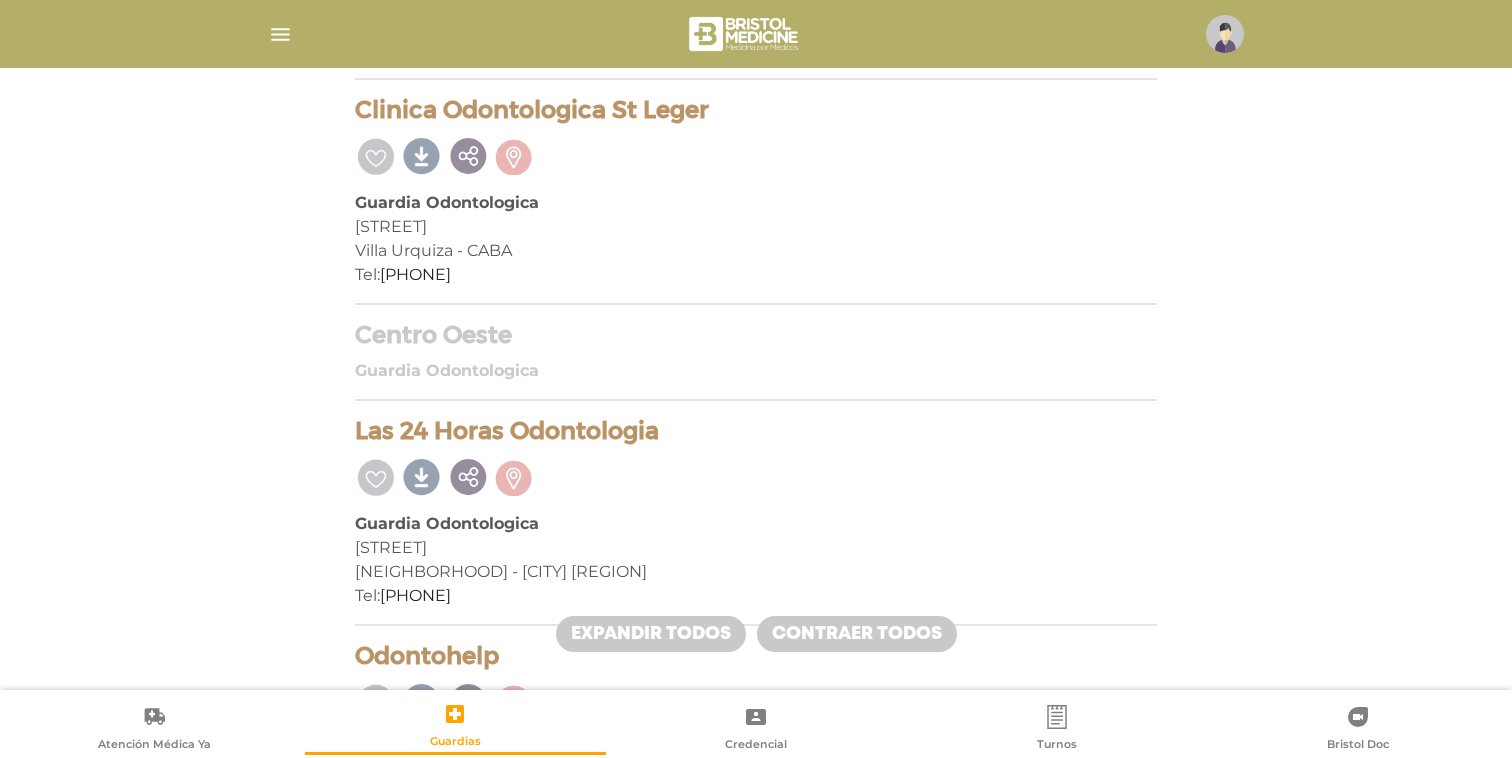 click on "Centro Oeste" at bounding box center (756, 335) 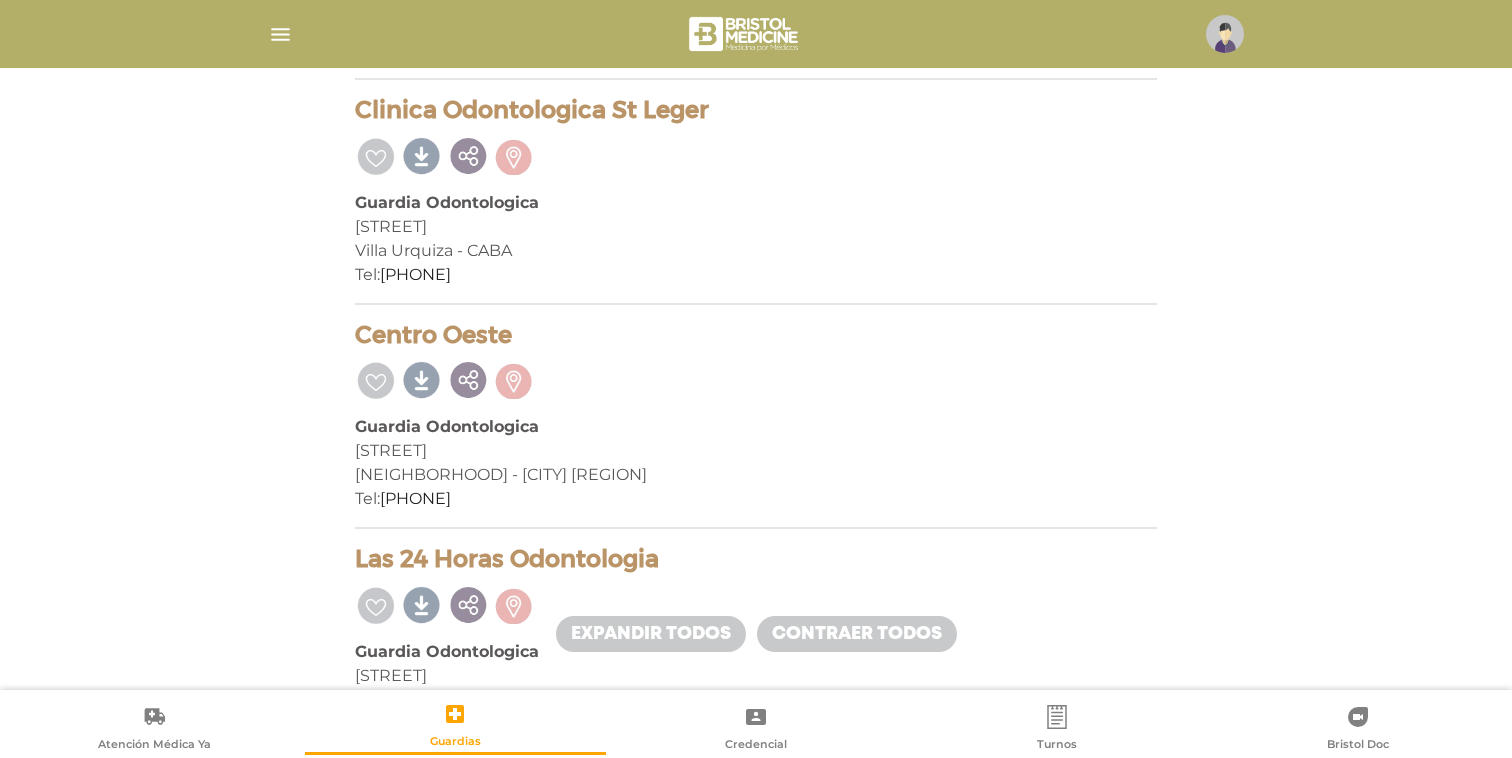 click at bounding box center (514, 378) 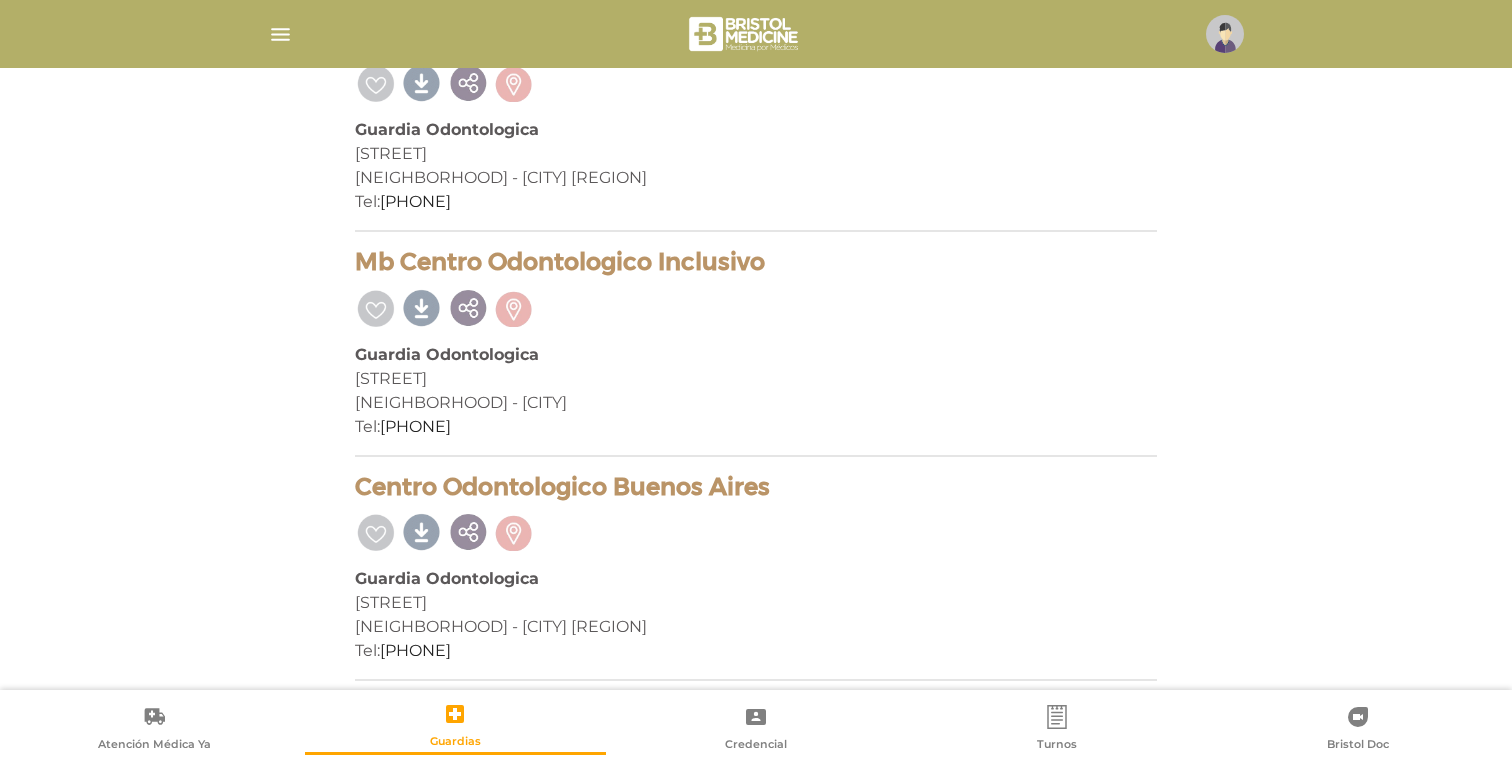 scroll, scrollTop: 1407, scrollLeft: 0, axis: vertical 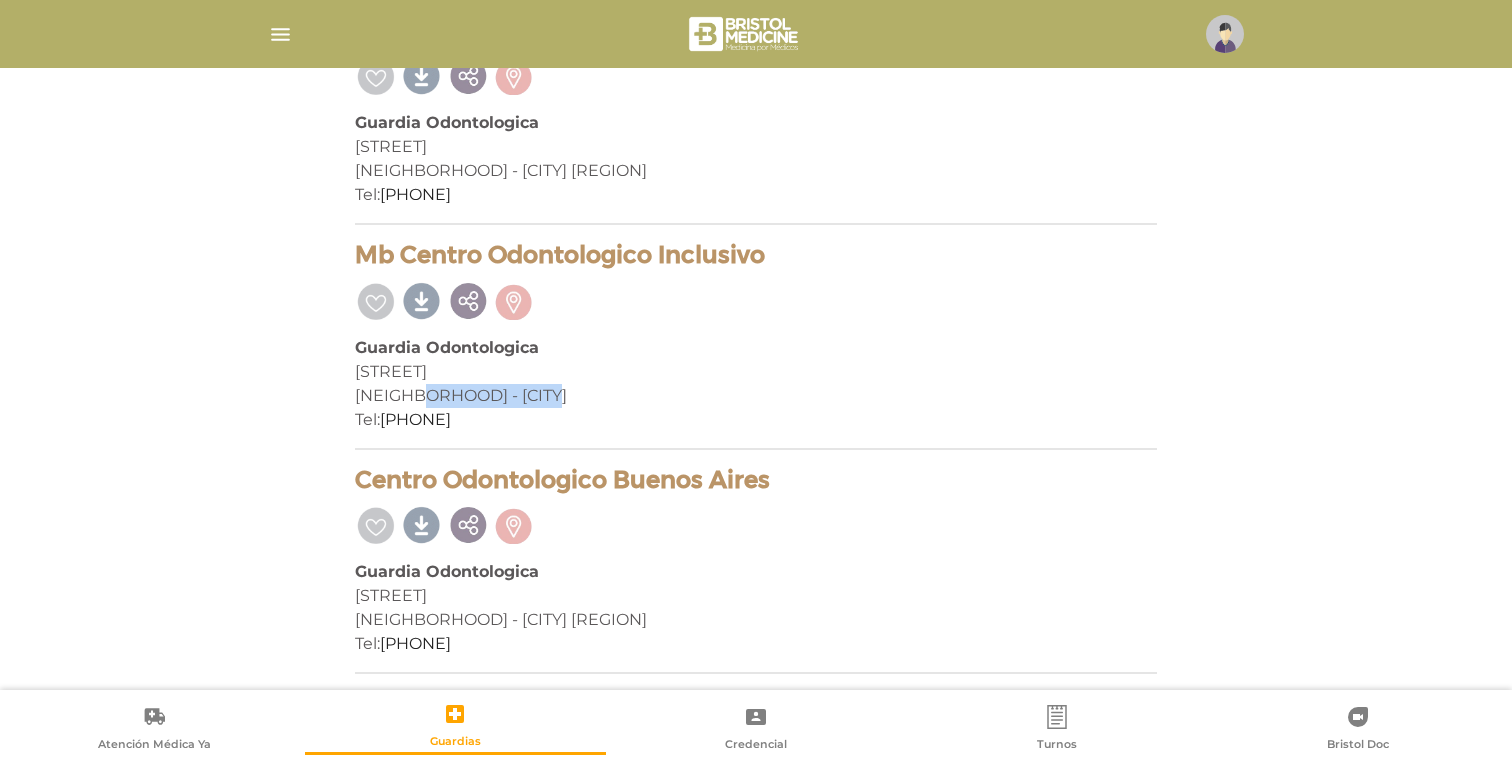 drag, startPoint x: 400, startPoint y: 393, endPoint x: 540, endPoint y: 393, distance: 140 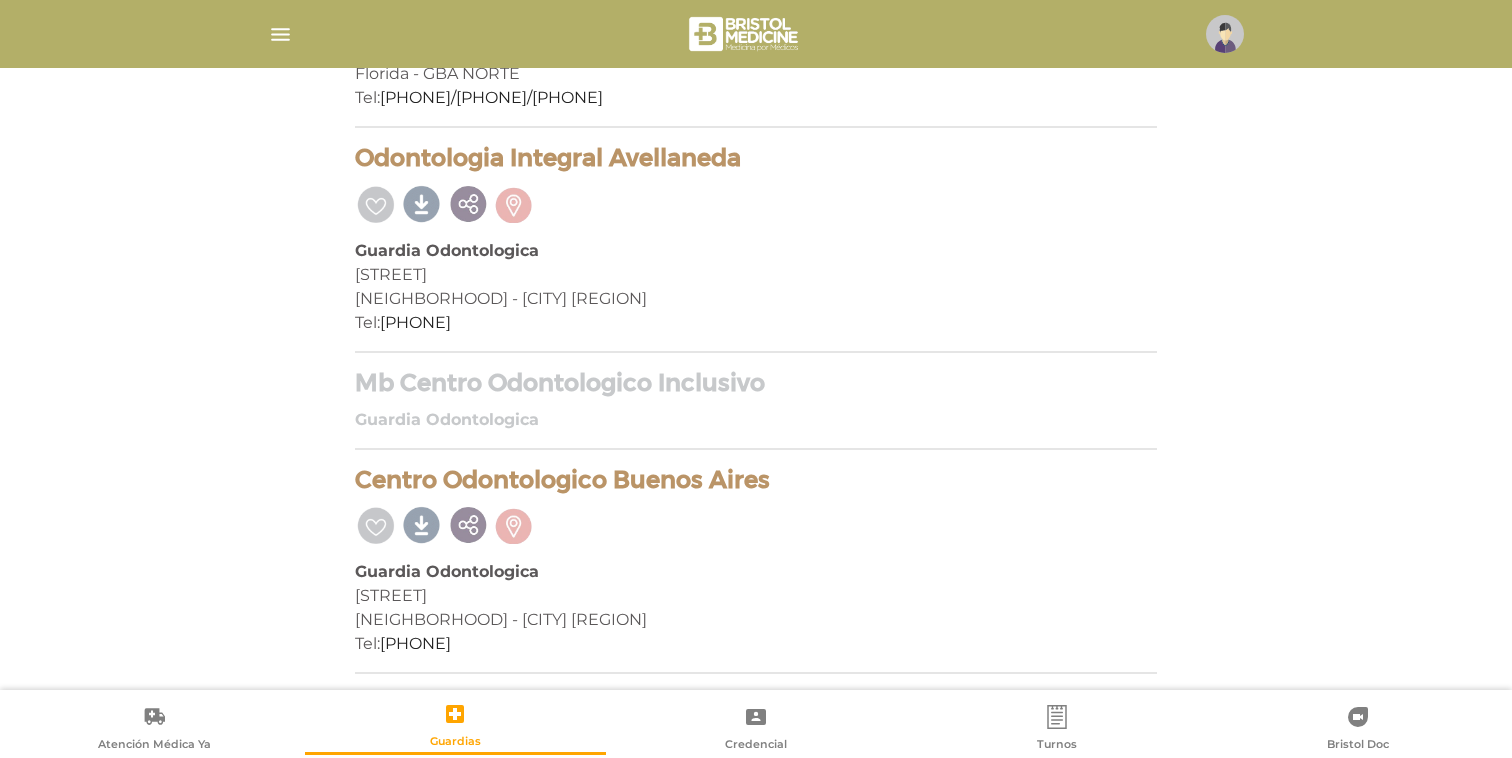 copy on "Mb Centro Odontologico Inclusivo" 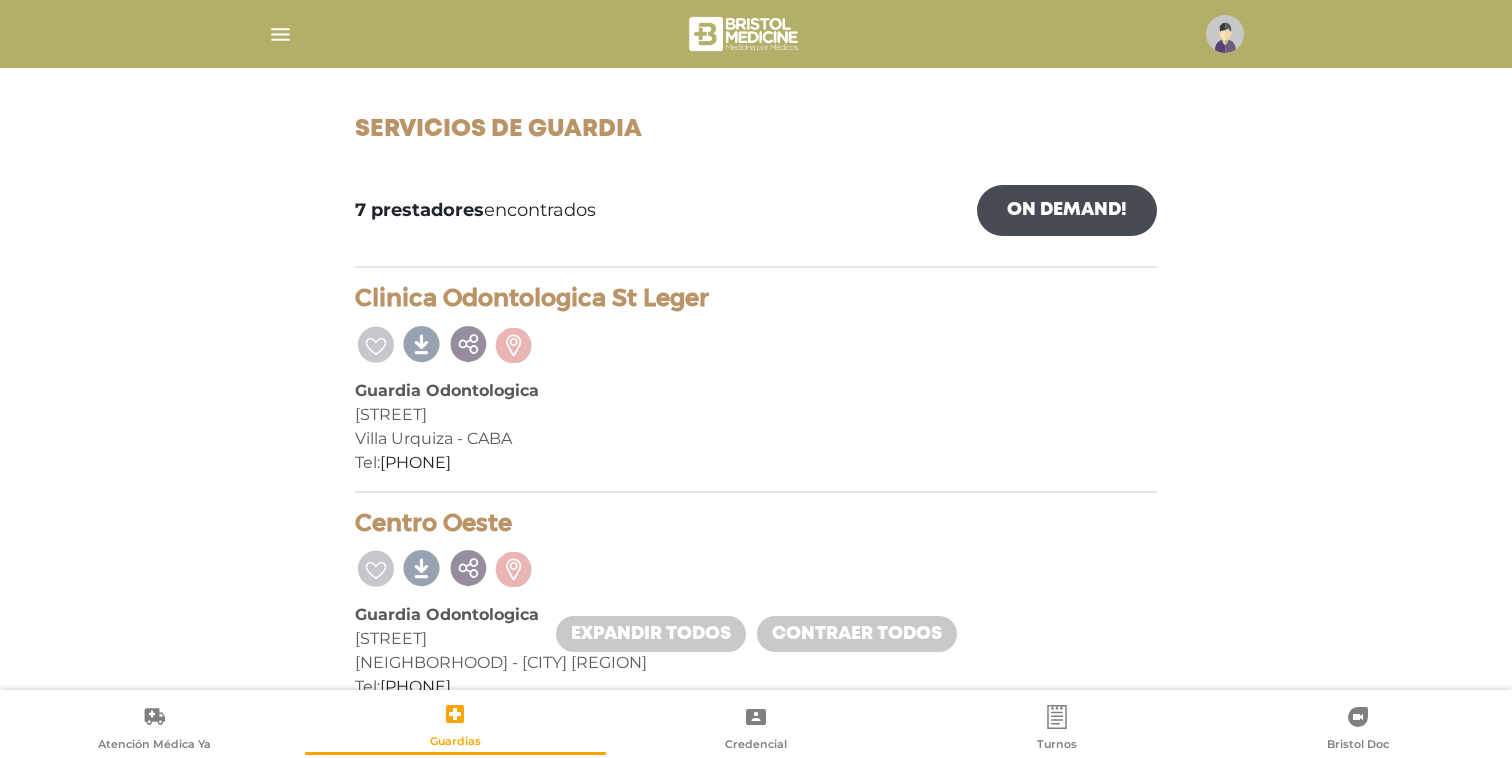 scroll, scrollTop: 231, scrollLeft: 0, axis: vertical 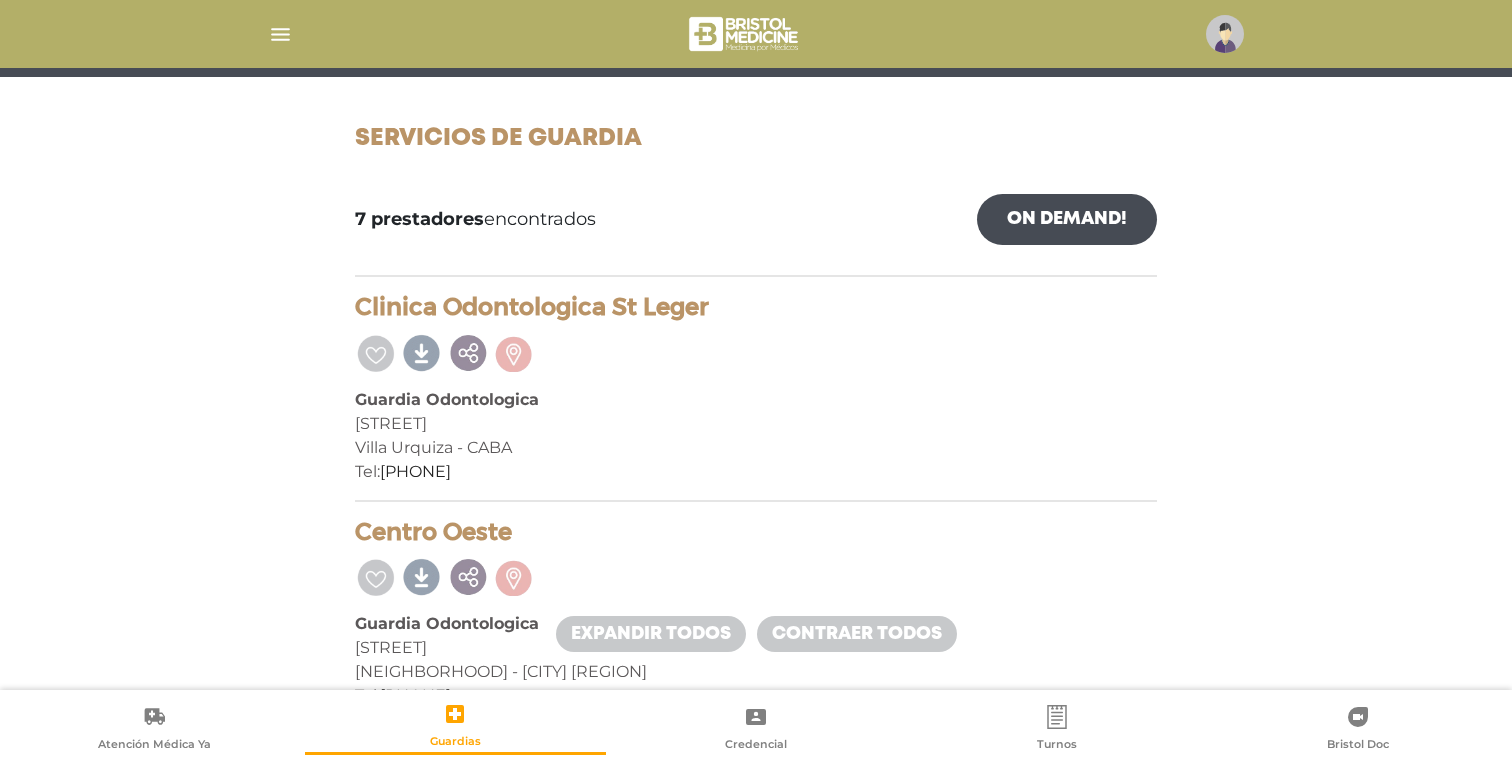 drag, startPoint x: 713, startPoint y: 309, endPoint x: 351, endPoint y: 308, distance: 362.00137 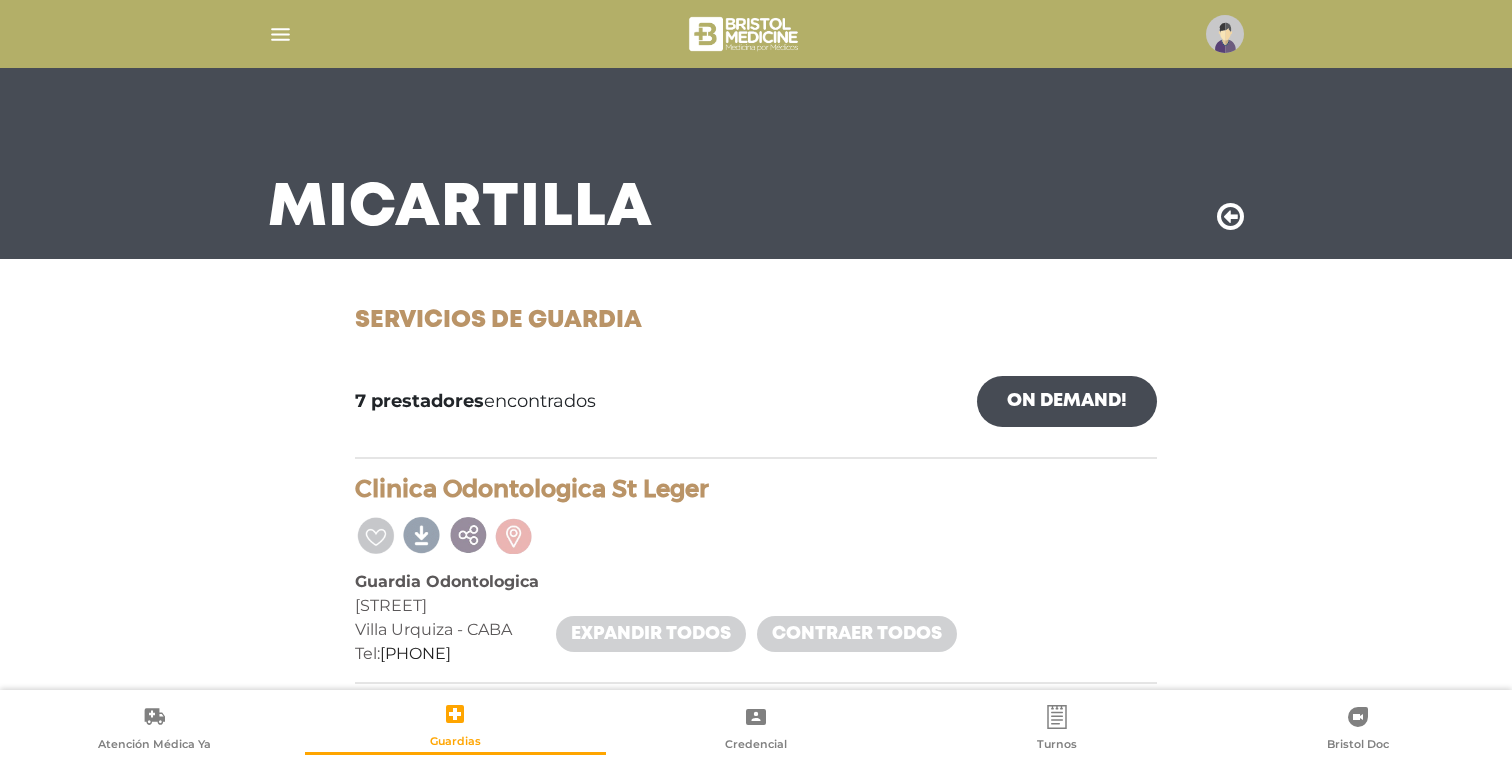 scroll, scrollTop: 0, scrollLeft: 0, axis: both 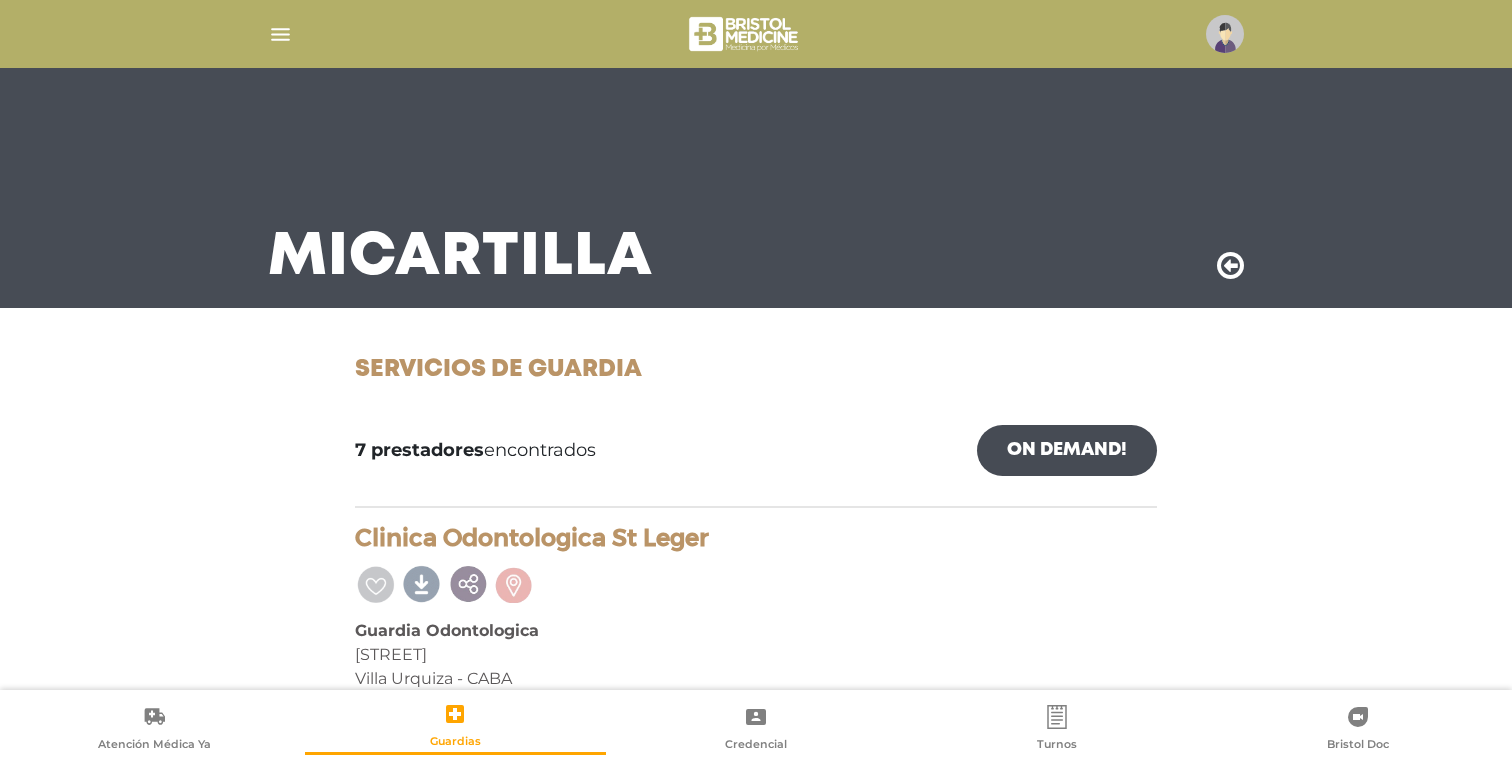 click at bounding box center (1225, 34) 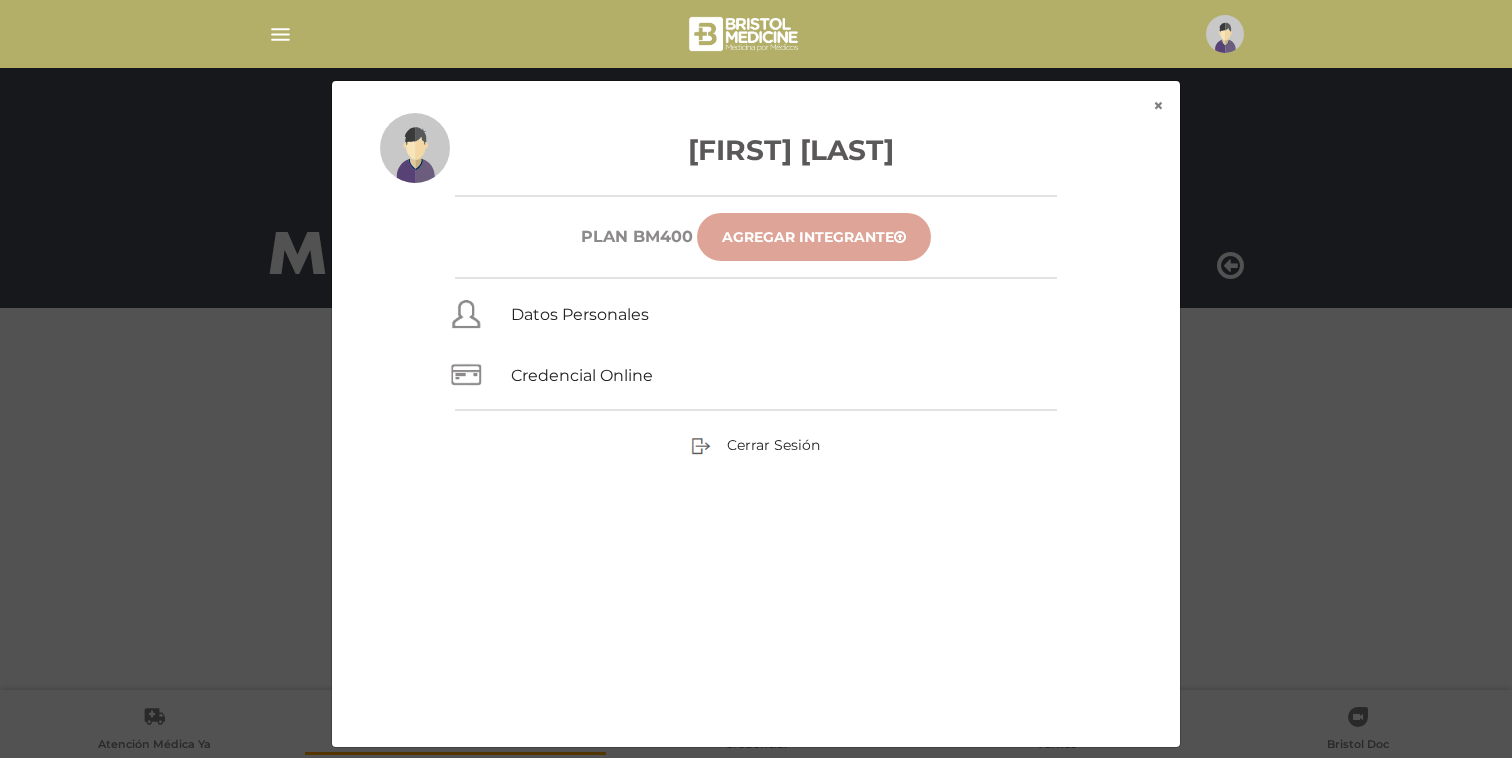 click on "Agregar Integrante" at bounding box center [814, 237] 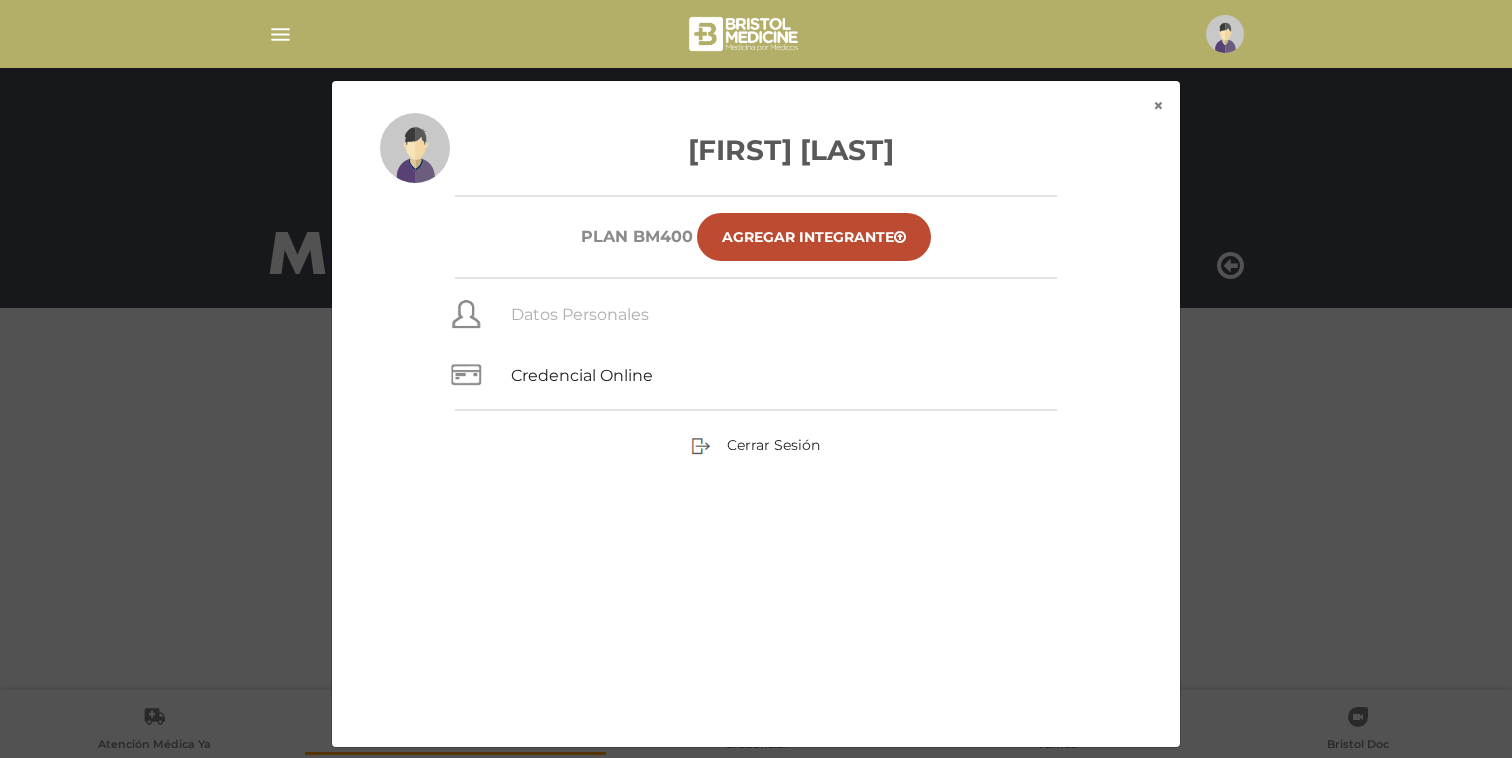 click on "Datos Personales" at bounding box center [580, 314] 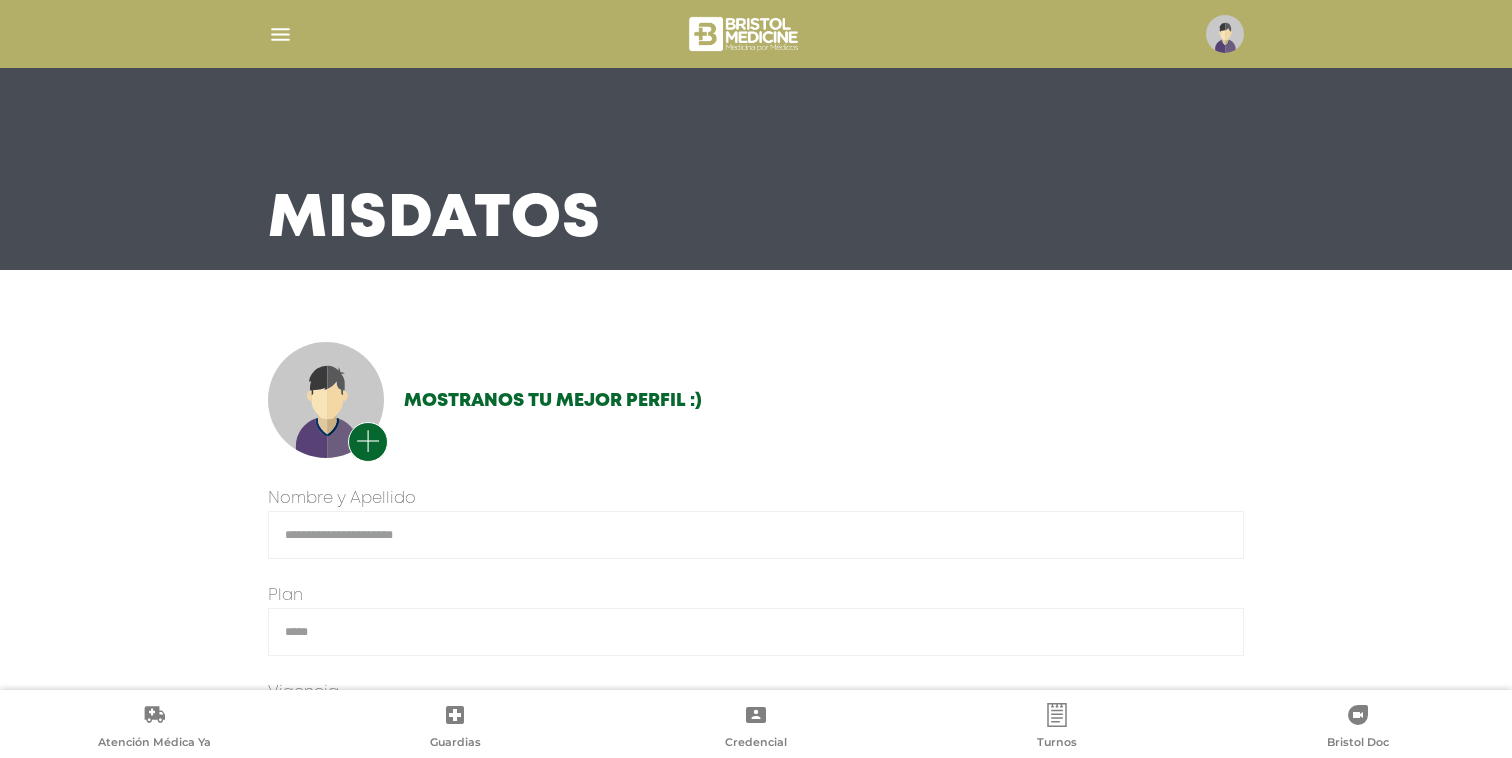 scroll, scrollTop: 23, scrollLeft: 0, axis: vertical 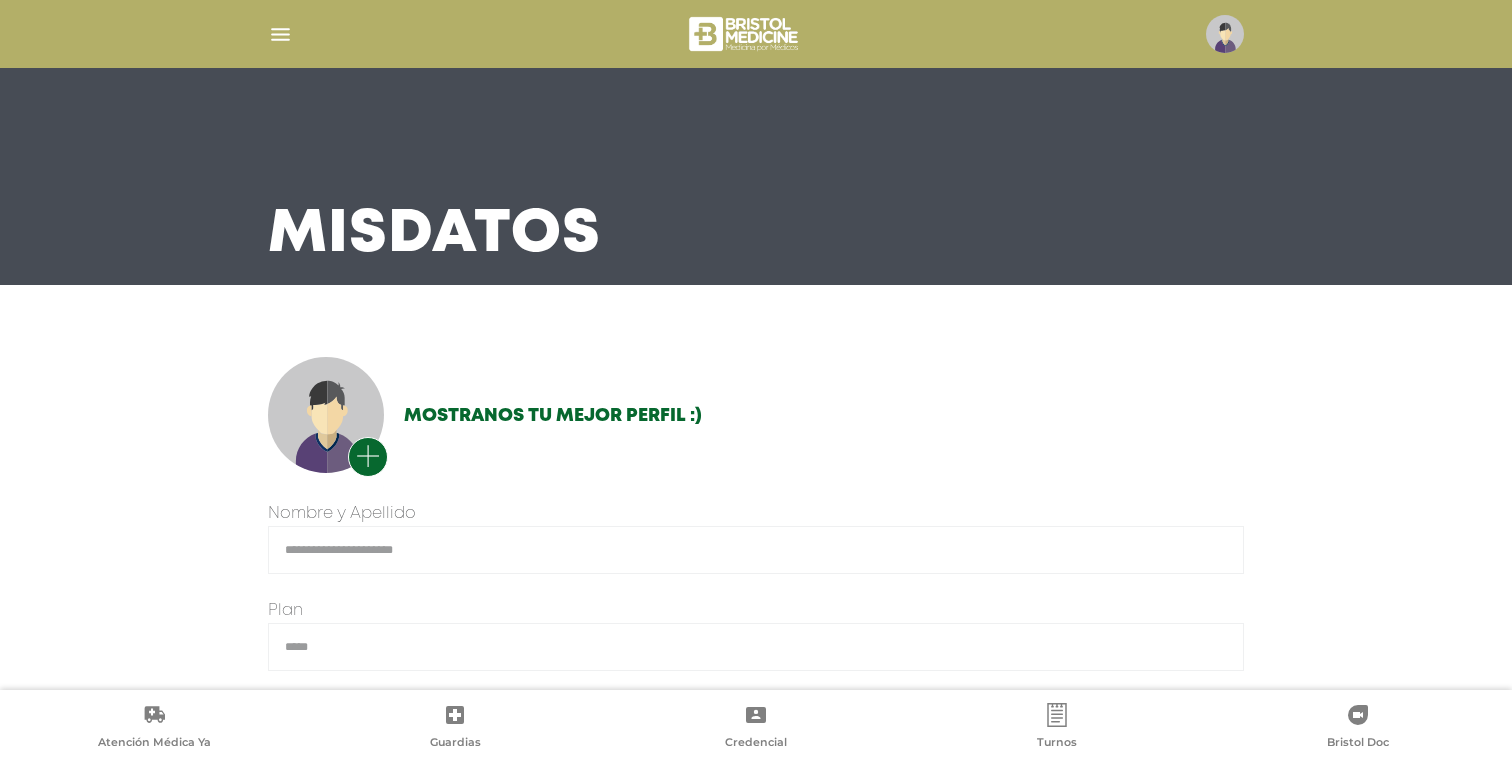 click at bounding box center [1225, 34] 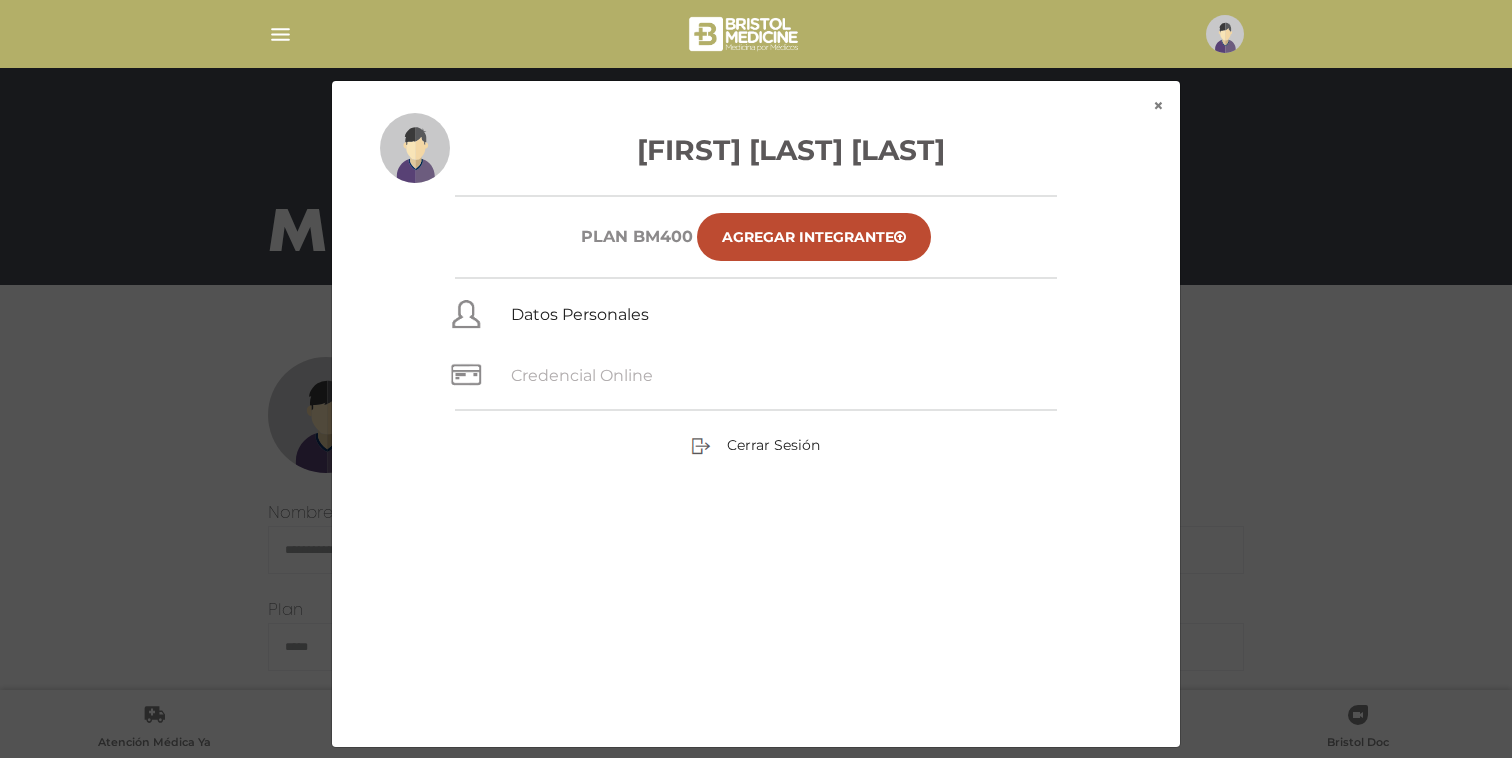 click on "Credencial Online" at bounding box center (582, 375) 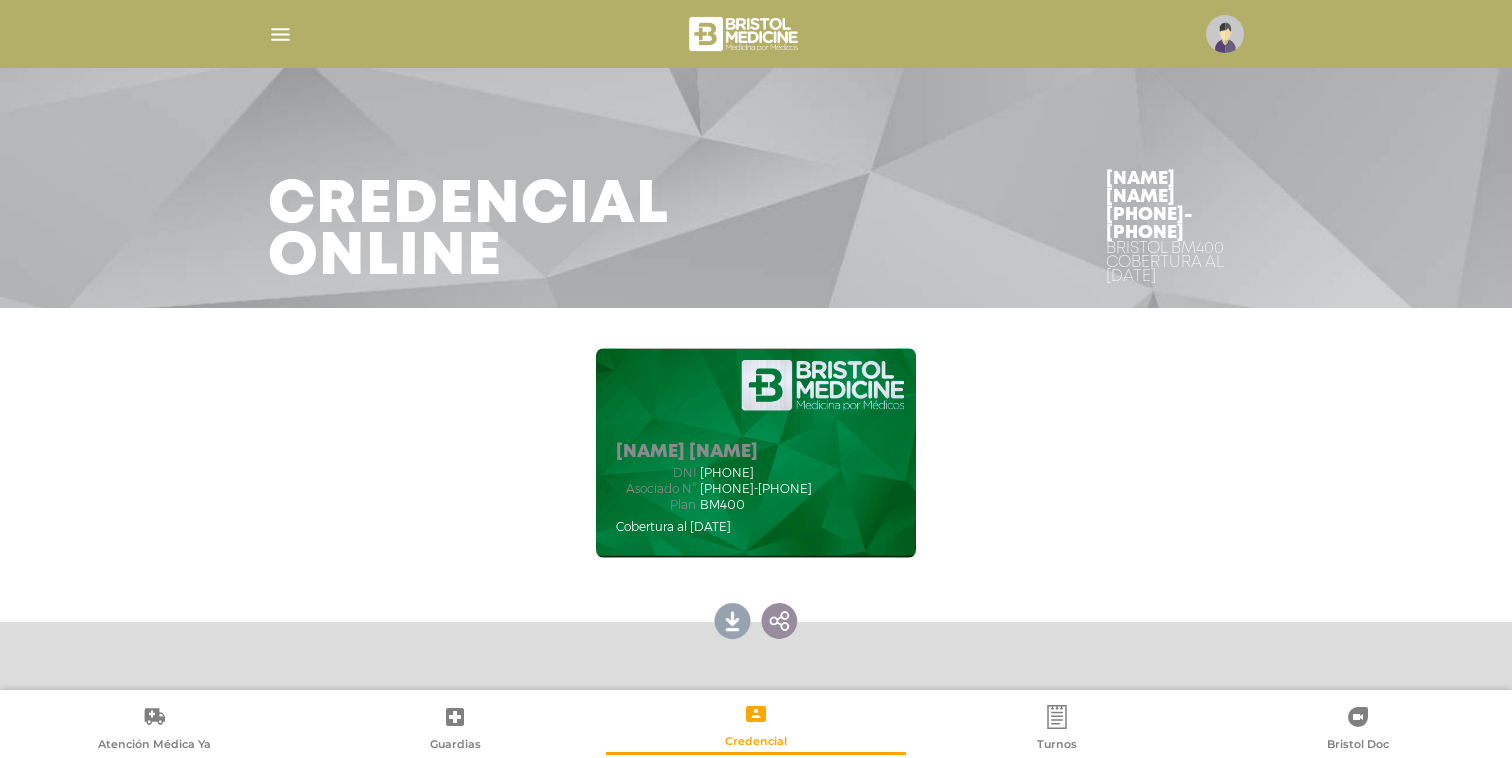 scroll, scrollTop: 0, scrollLeft: 0, axis: both 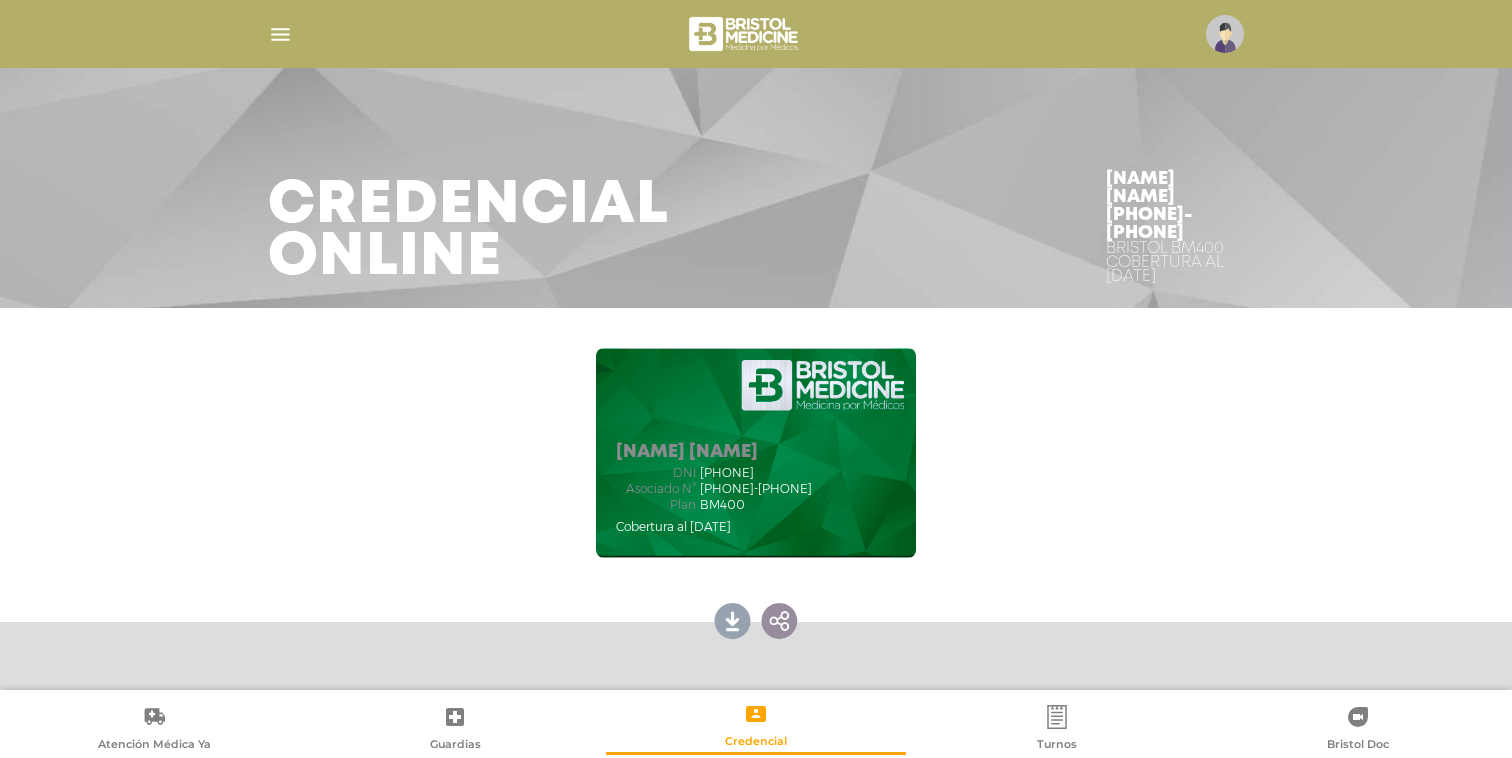 click 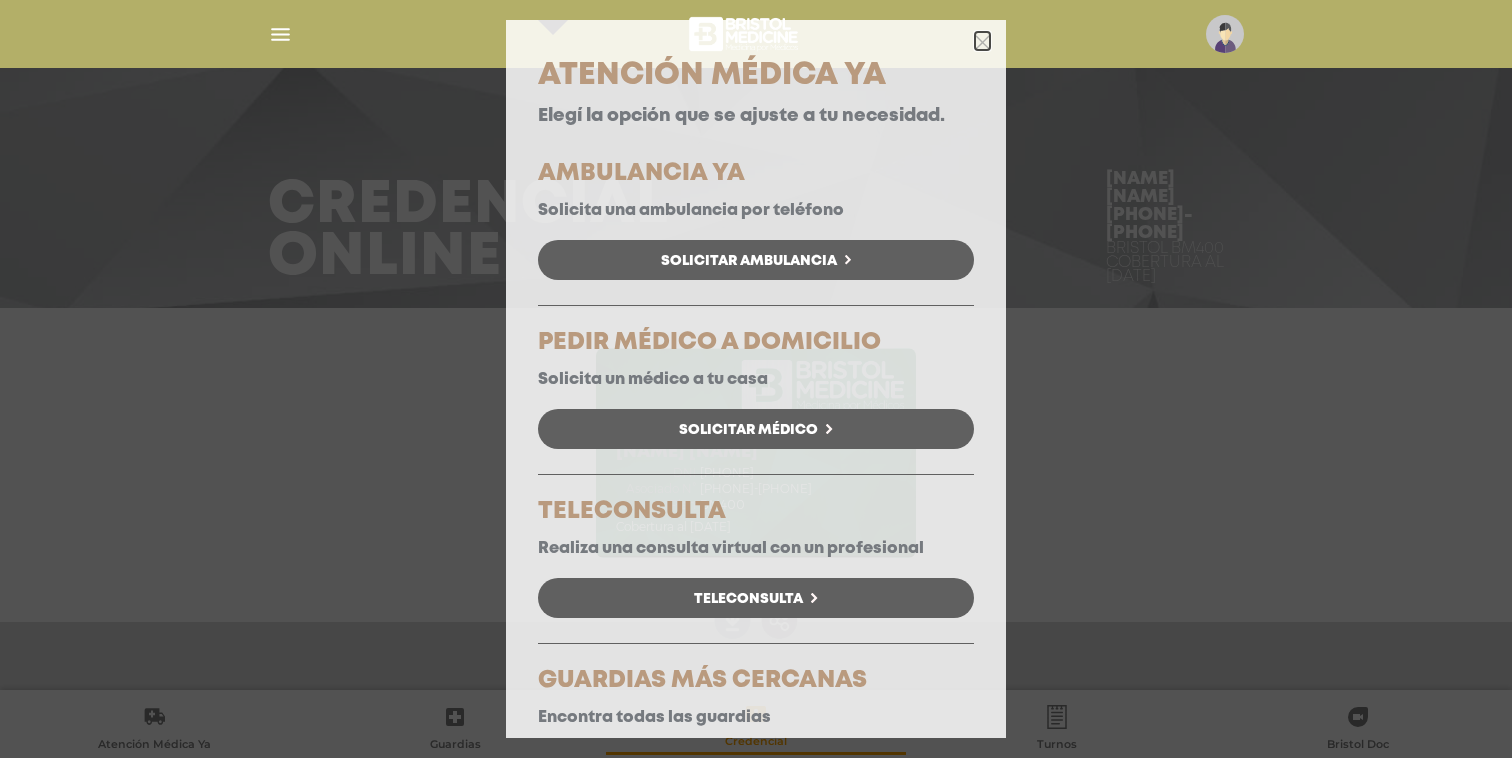 click 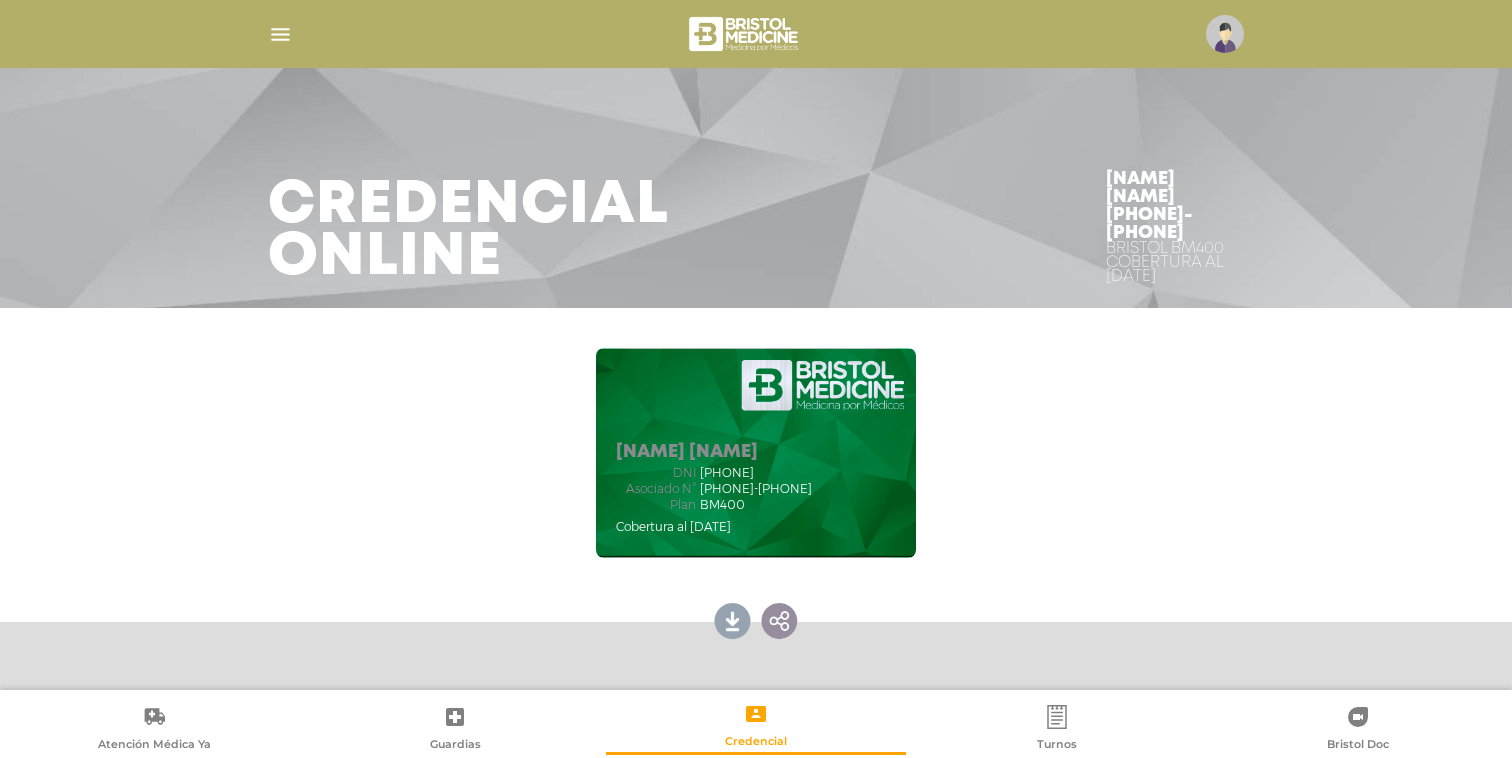 click at bounding box center [756, 34] 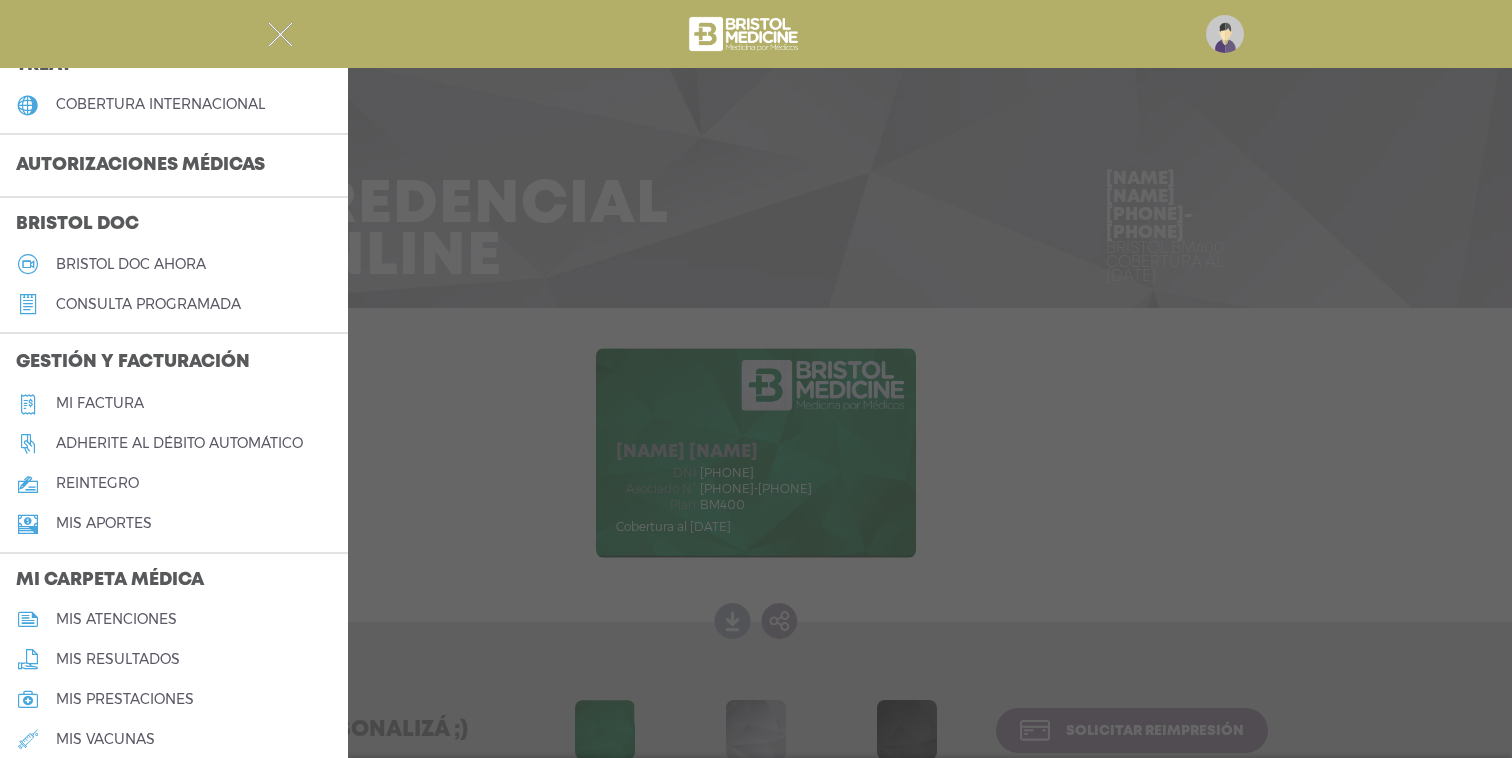 scroll, scrollTop: 456, scrollLeft: 0, axis: vertical 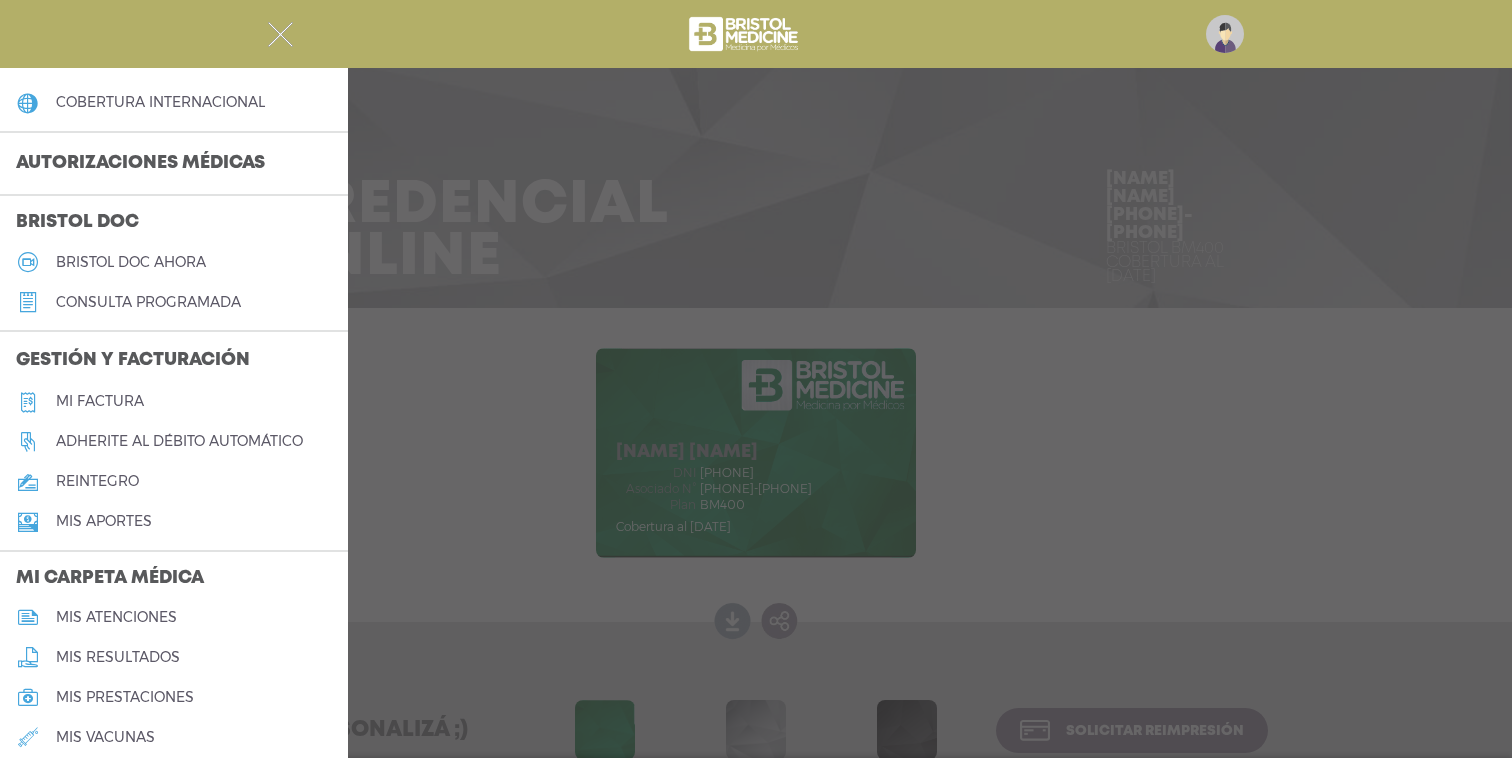click on "Mi factura" at bounding box center [100, 401] 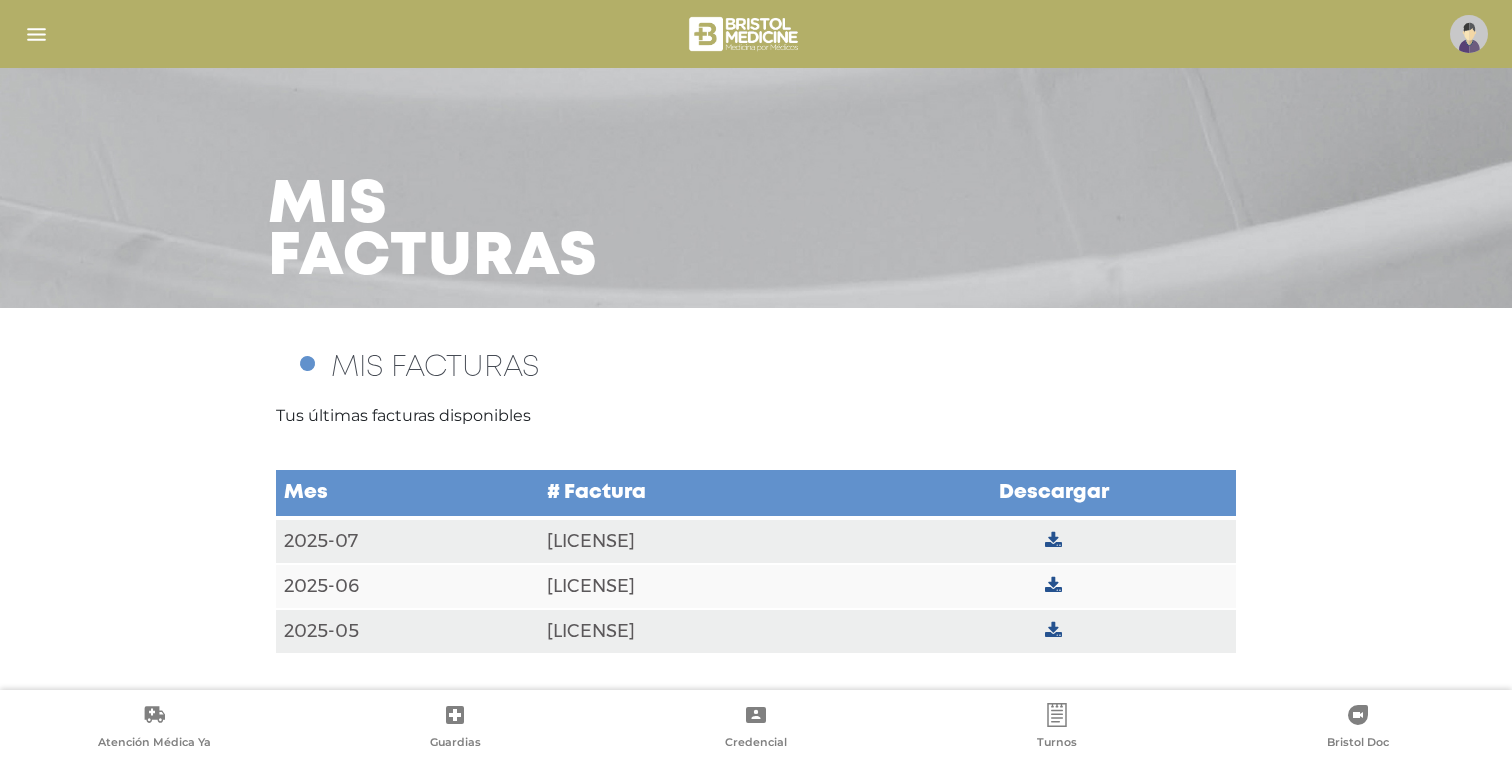scroll, scrollTop: 0, scrollLeft: 0, axis: both 